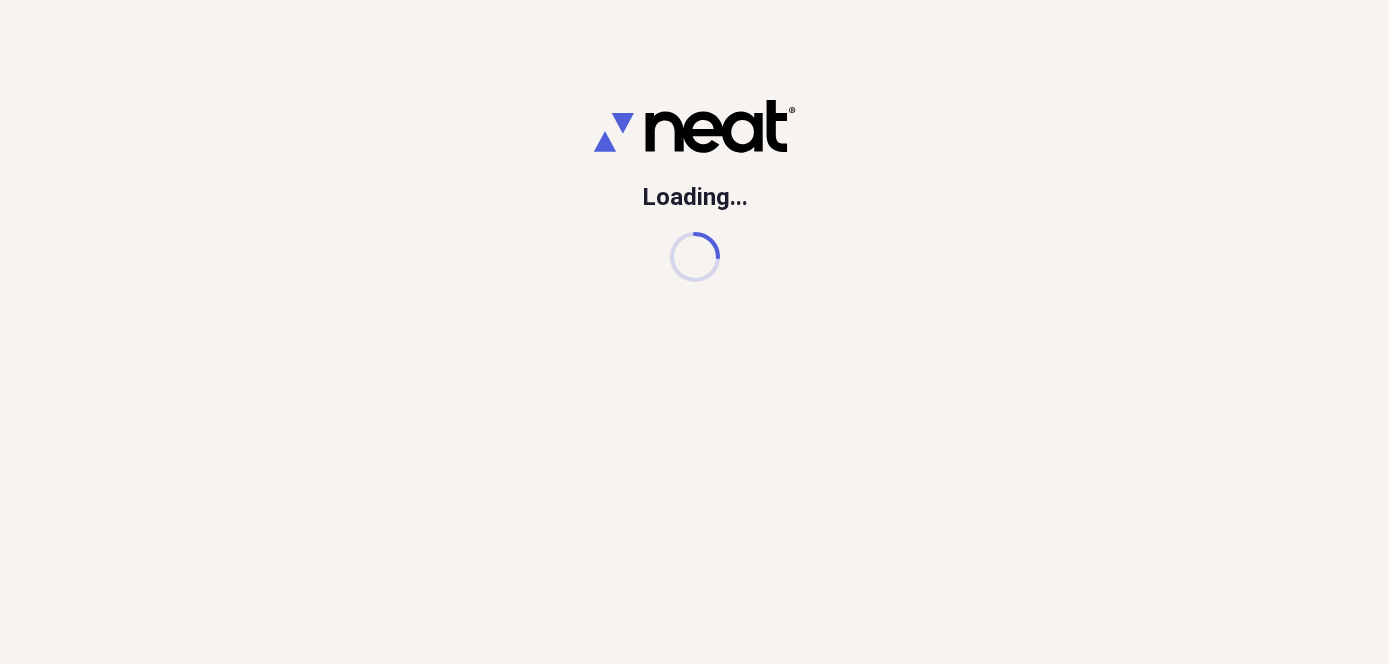 scroll, scrollTop: 0, scrollLeft: 0, axis: both 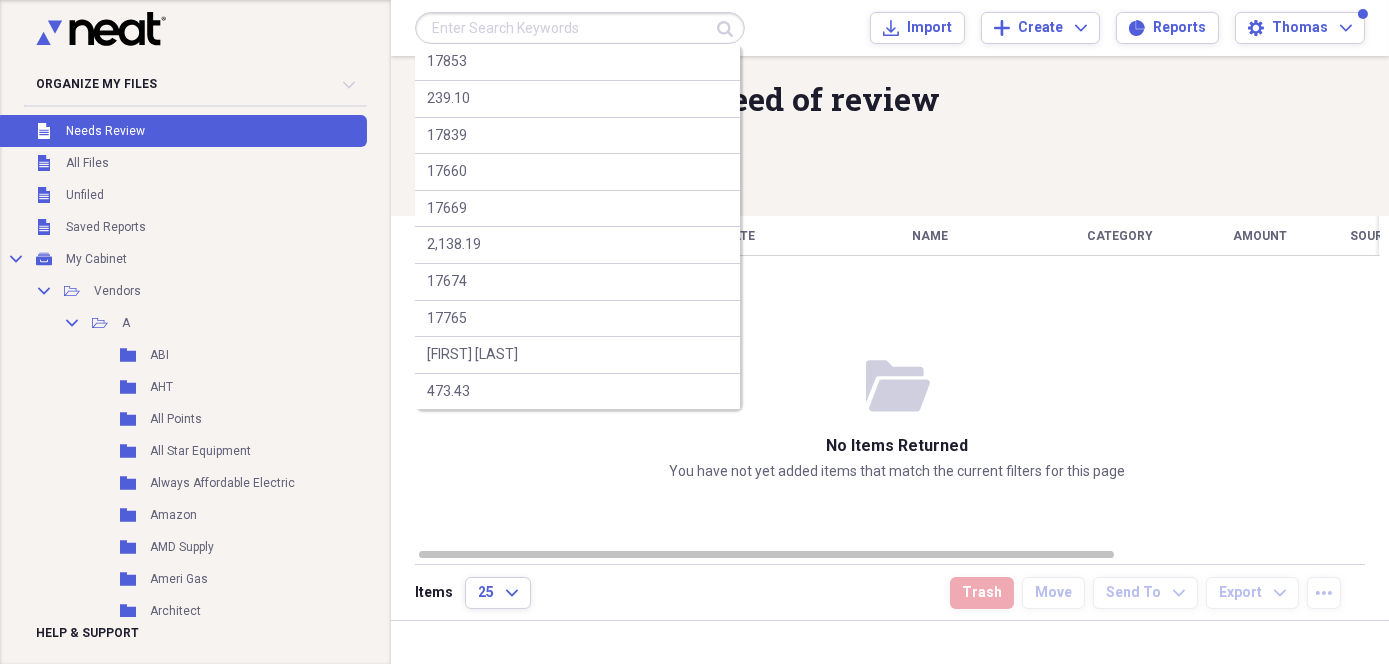 click at bounding box center [580, 28] 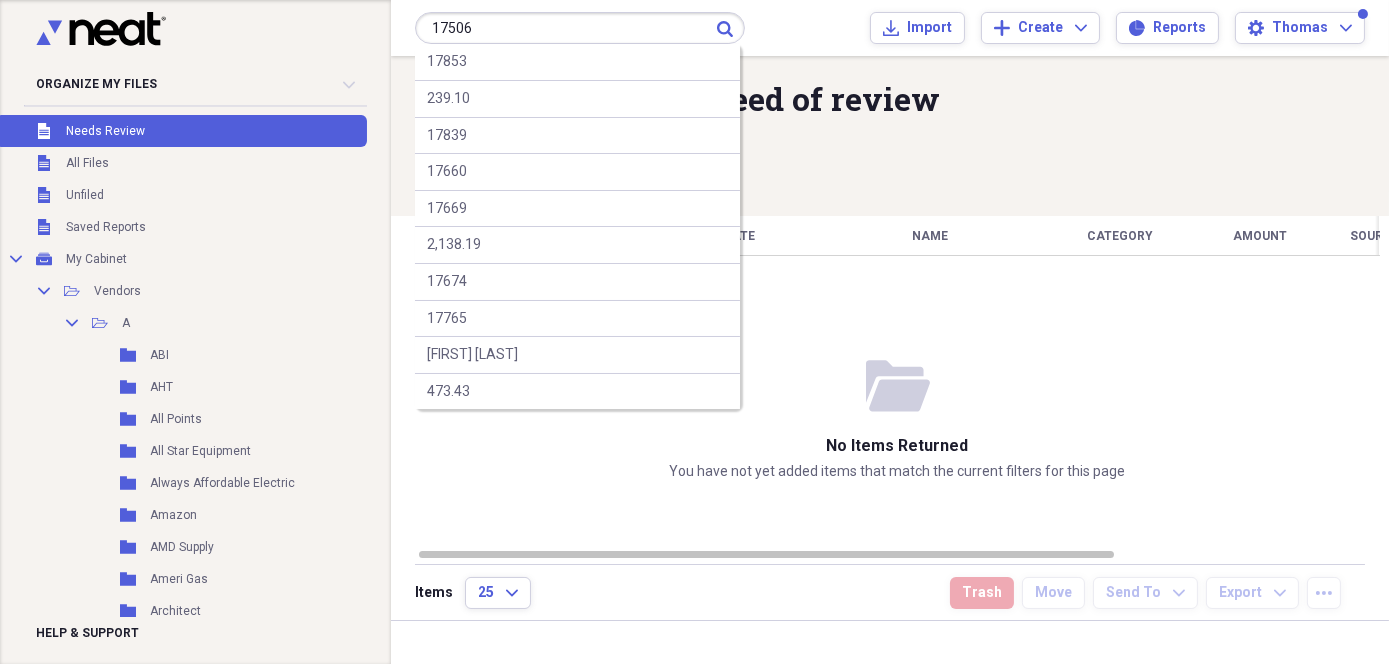 type on "17506" 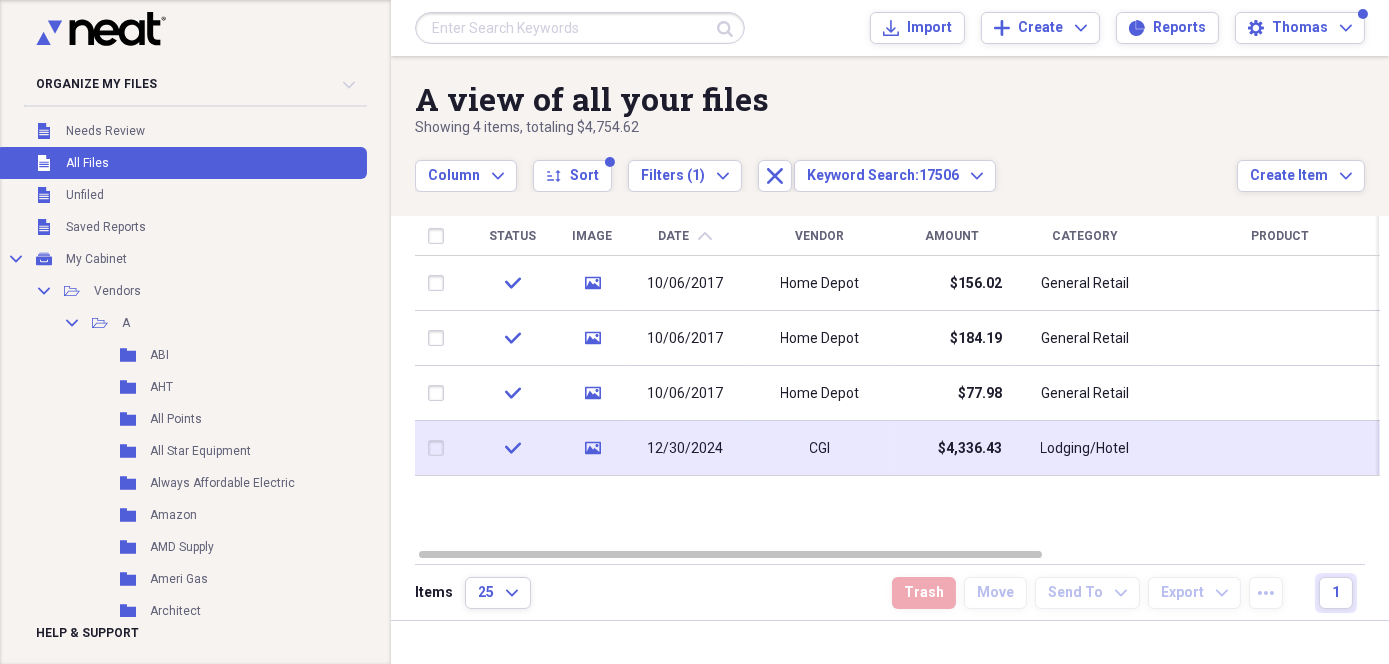 click on "CGI" at bounding box center (820, 448) 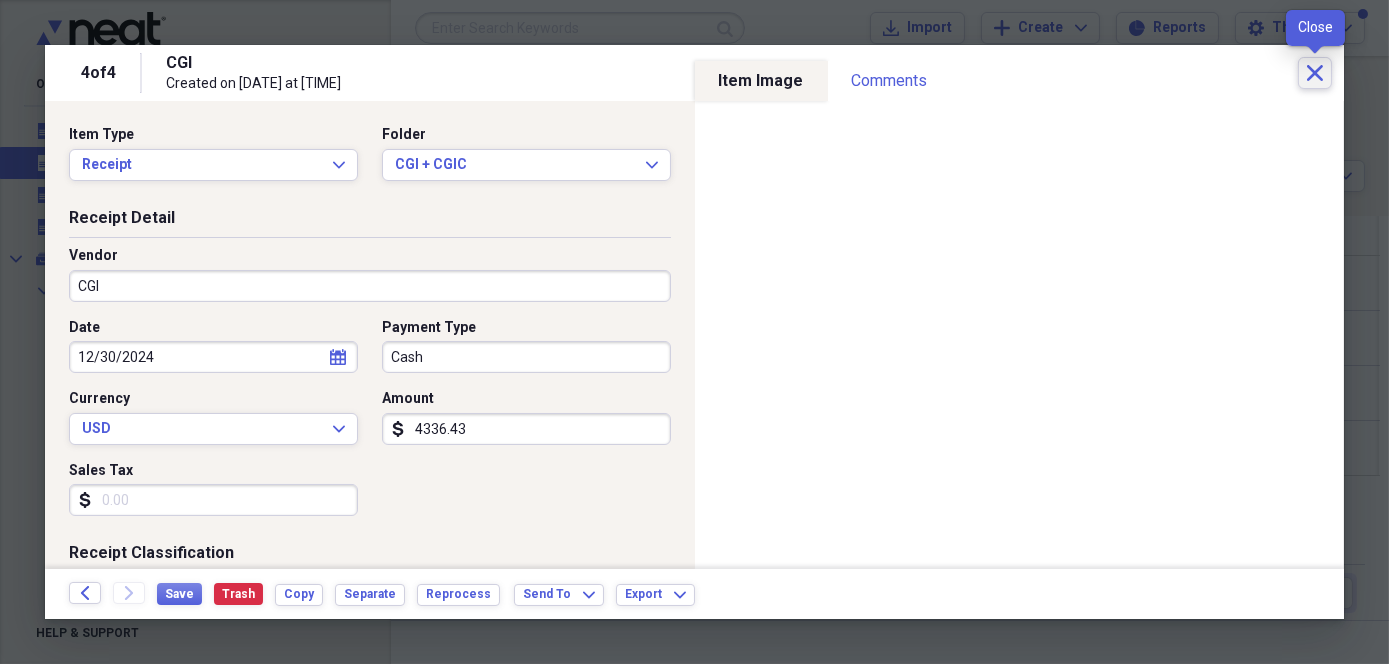 click on "Close" 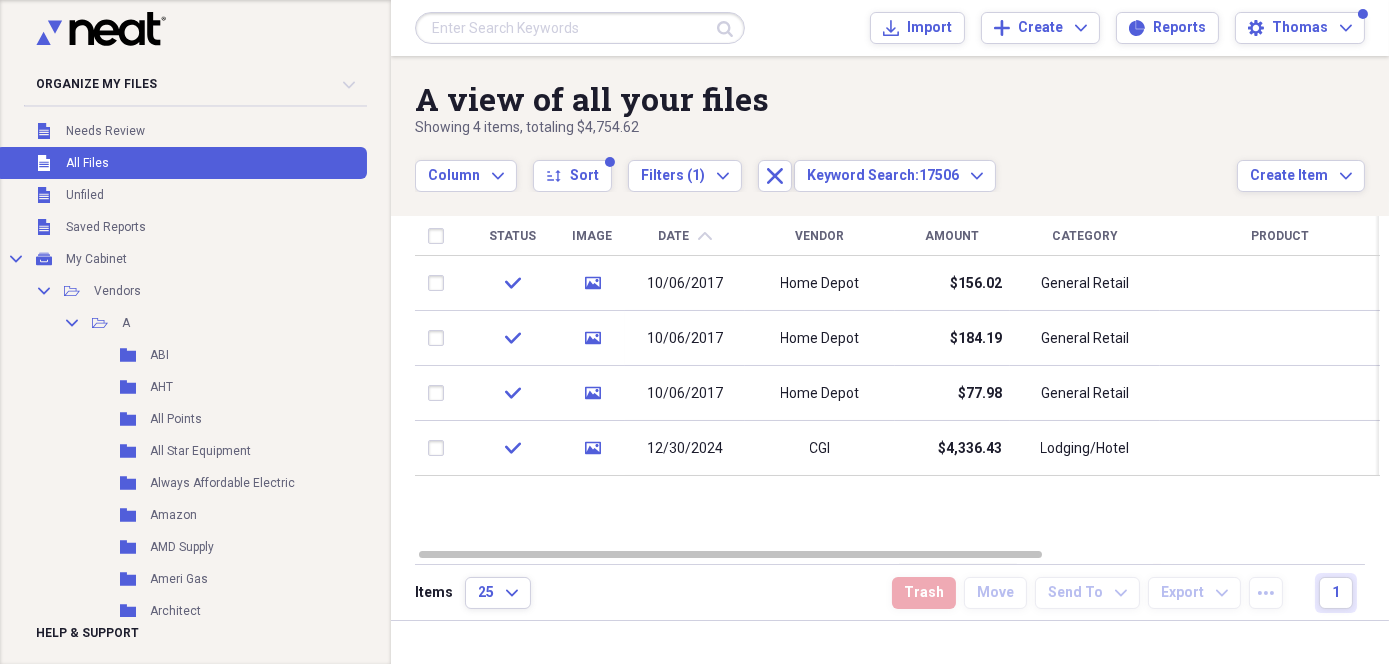click at bounding box center [580, 28] 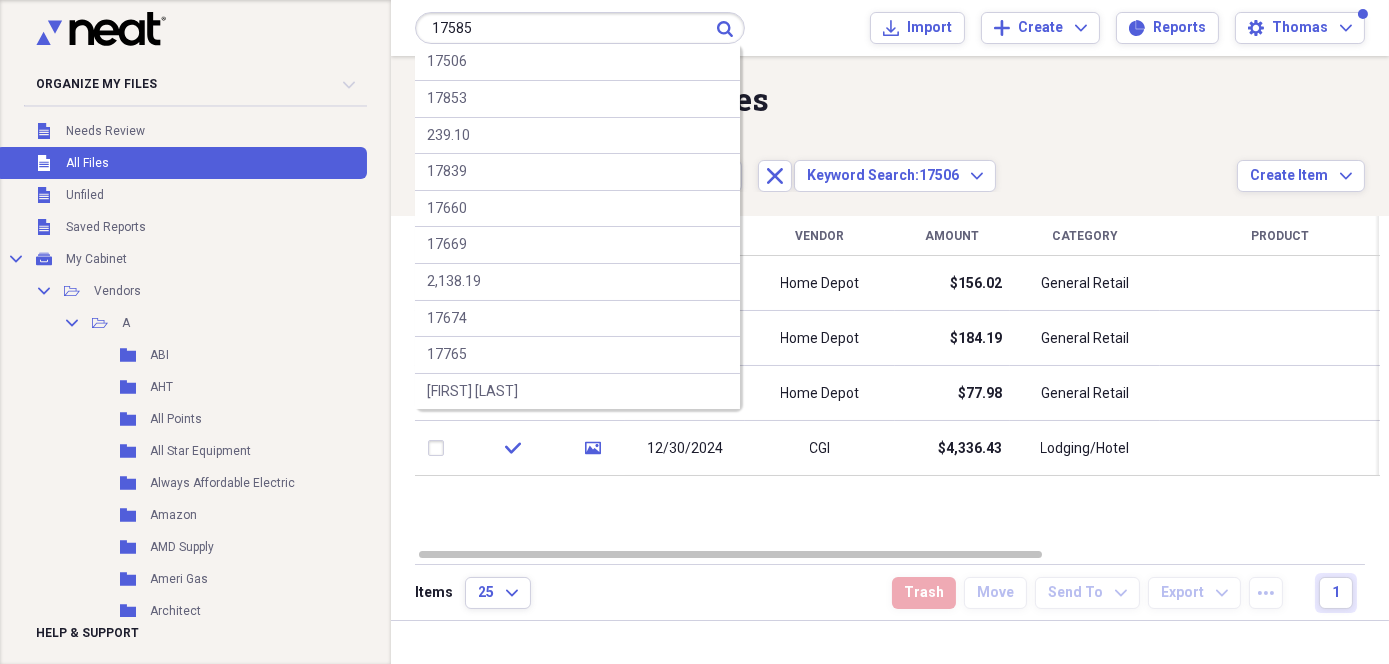 type on "17585" 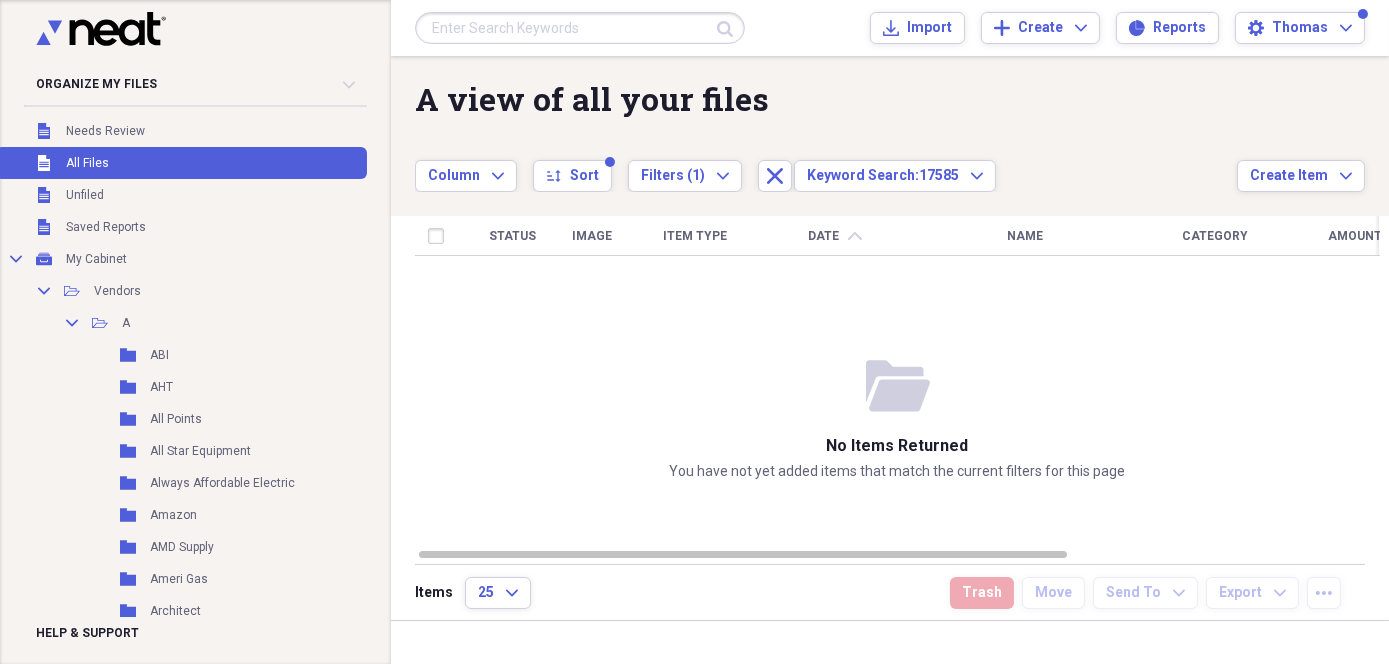 click at bounding box center (580, 28) 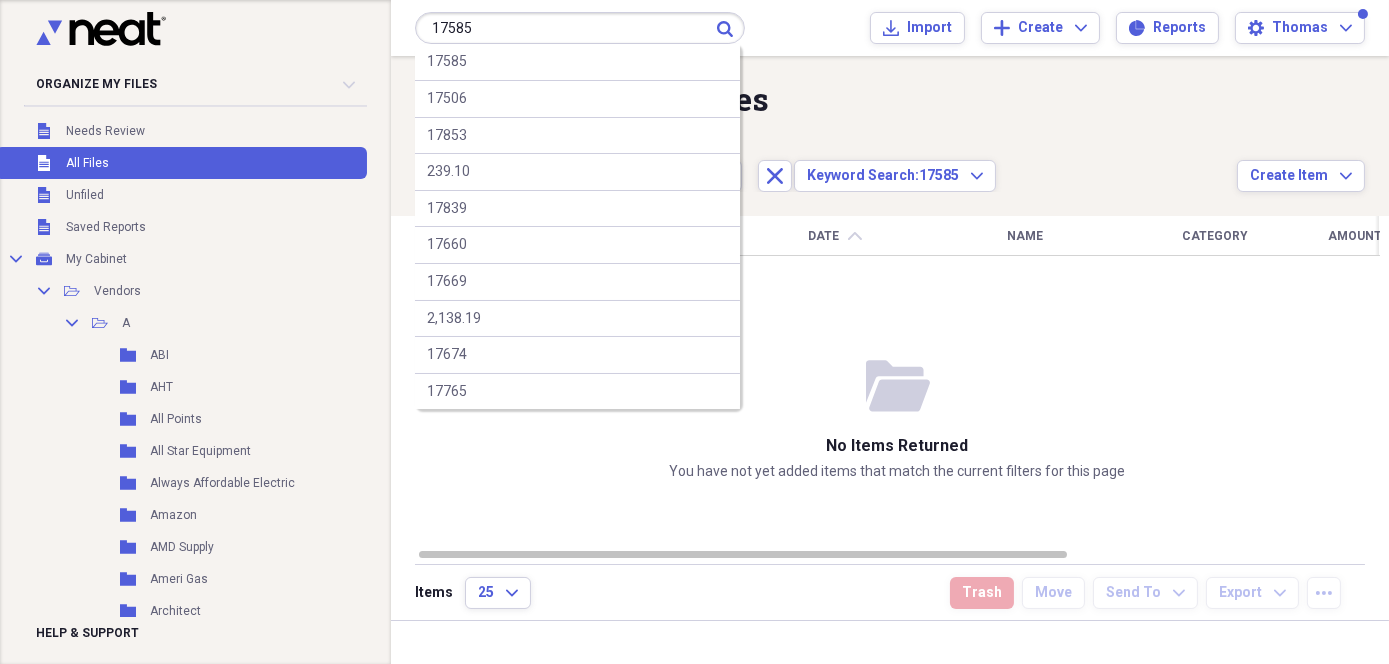 type on "17585" 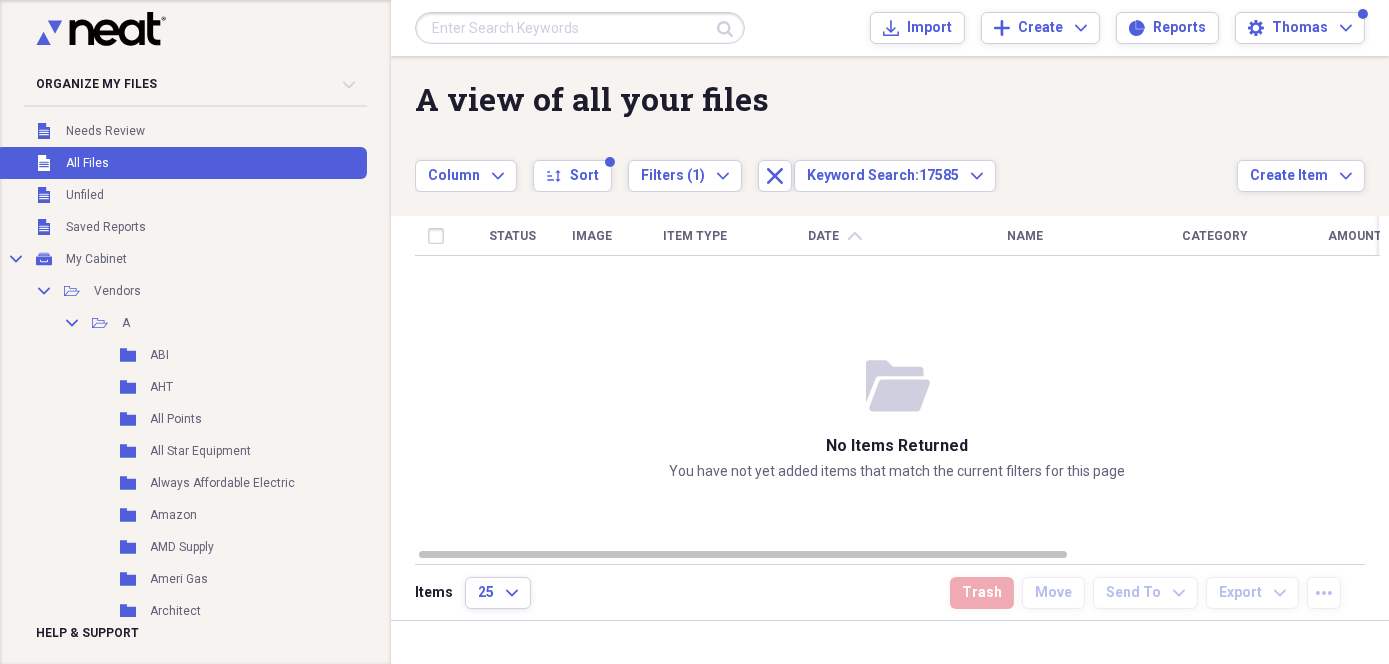 drag, startPoint x: 529, startPoint y: 20, endPoint x: 540, endPoint y: 24, distance: 11.7046995 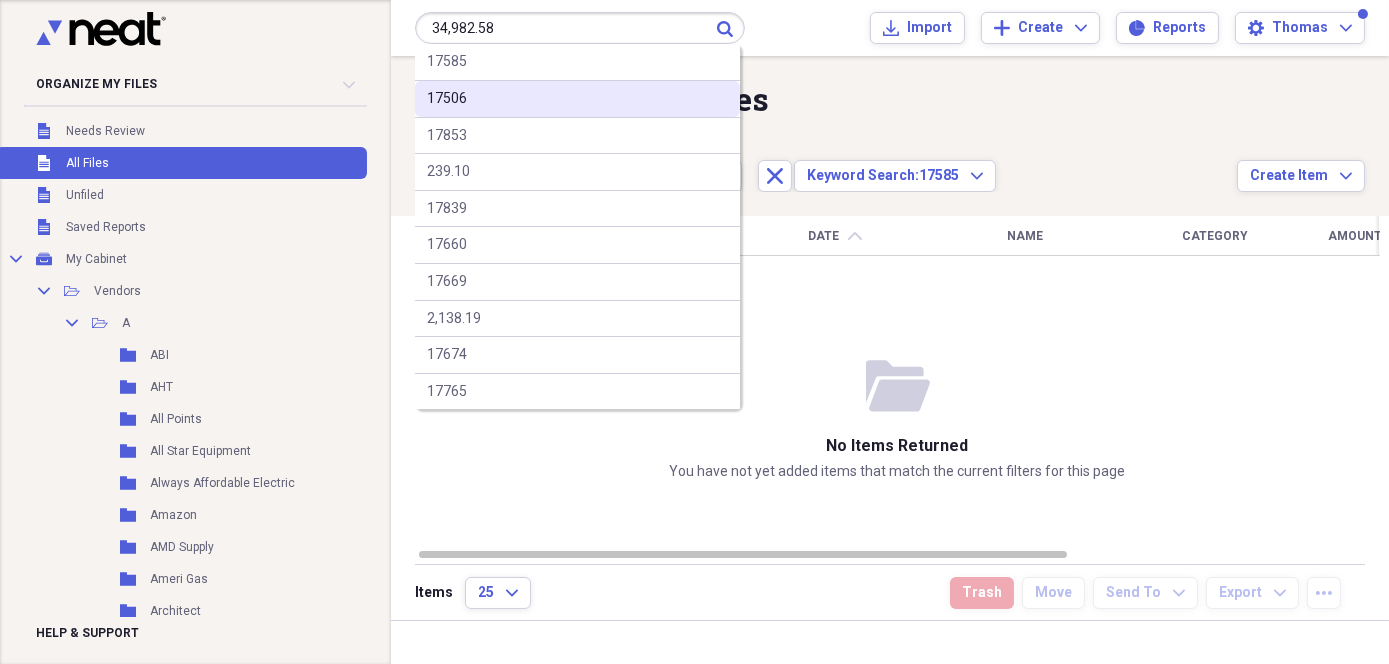 type on "34,982.58" 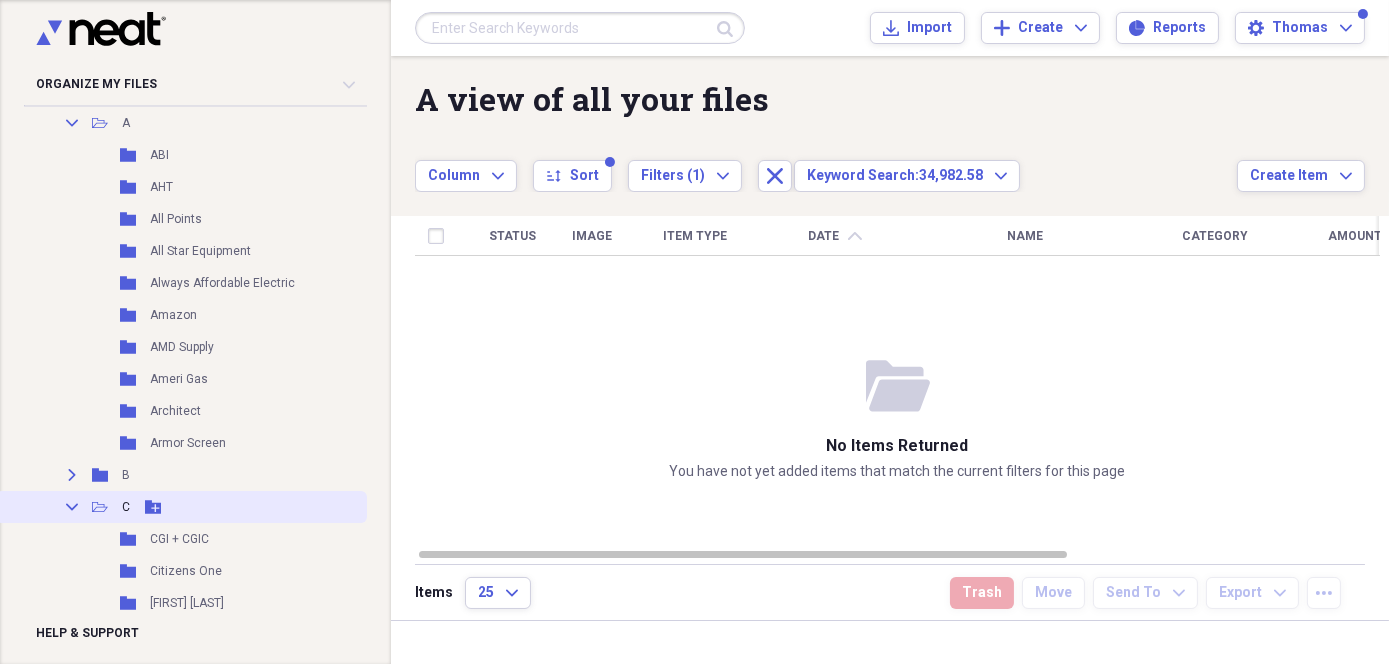 scroll, scrollTop: 300, scrollLeft: 0, axis: vertical 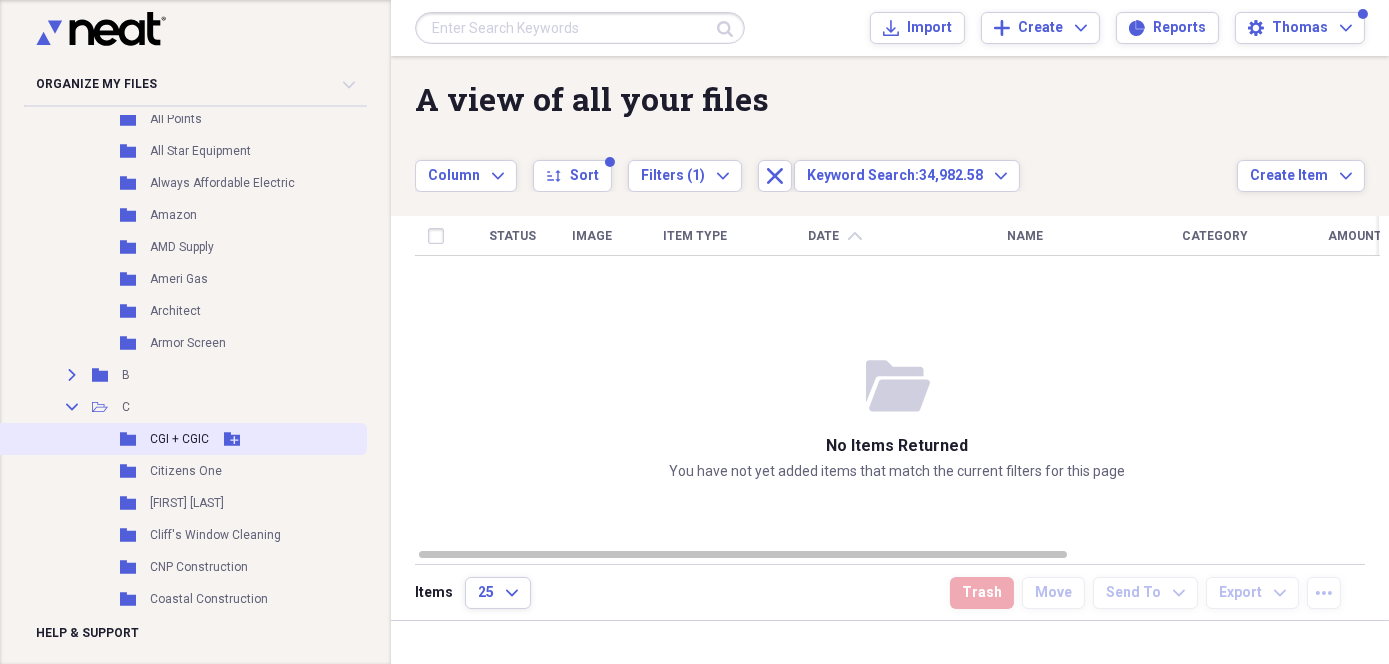 click on "CGI + CGIC" at bounding box center [179, 439] 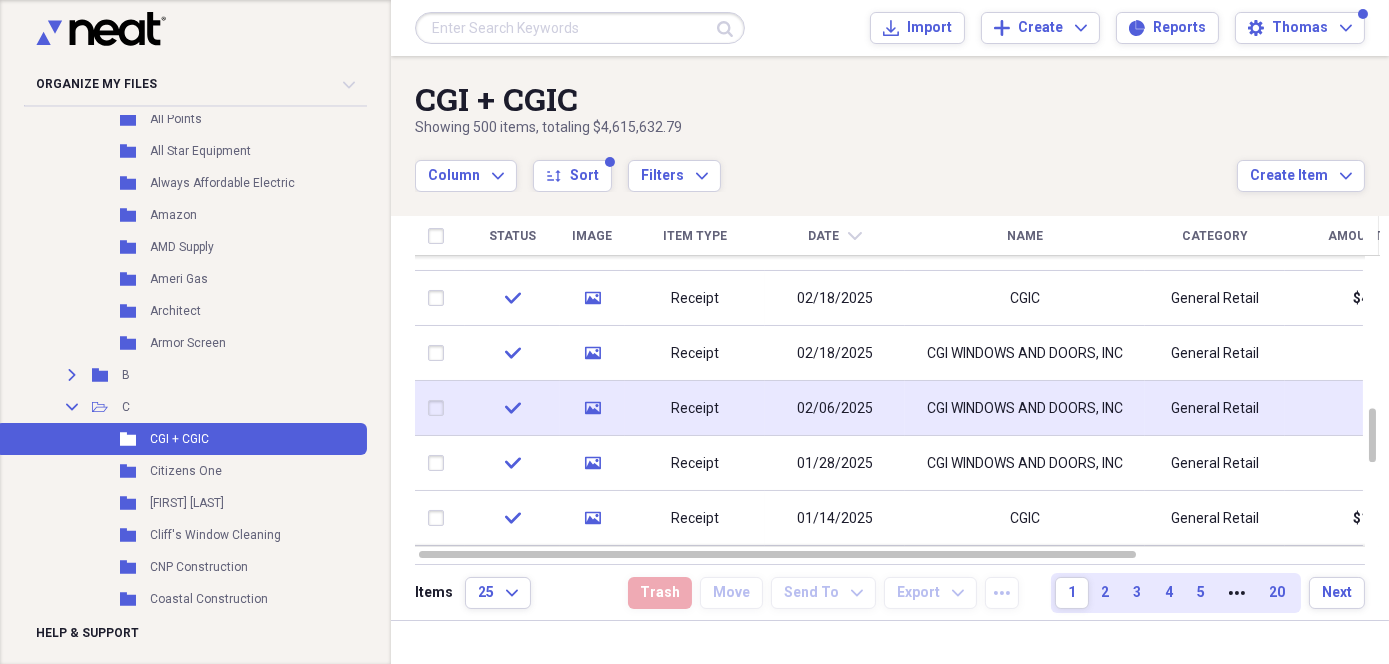 click on "CGI WINDOWS AND DOORS, INC" at bounding box center [1025, 408] 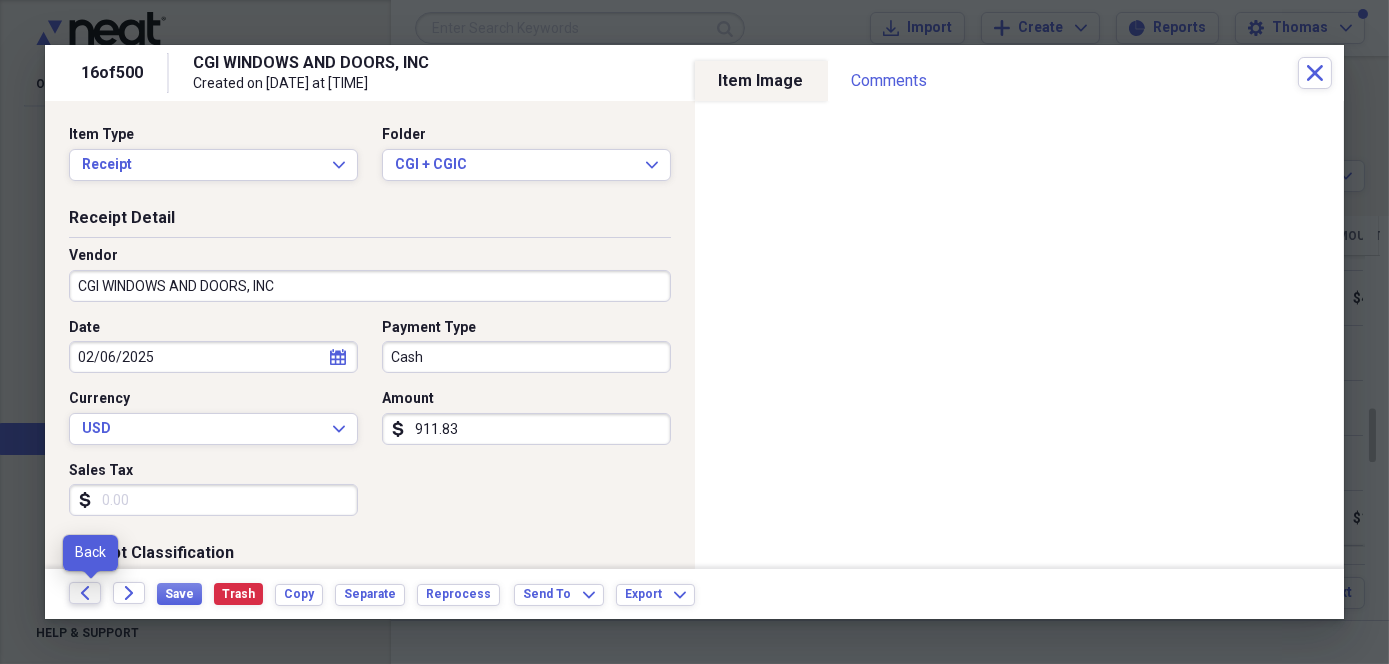 click on "Back" 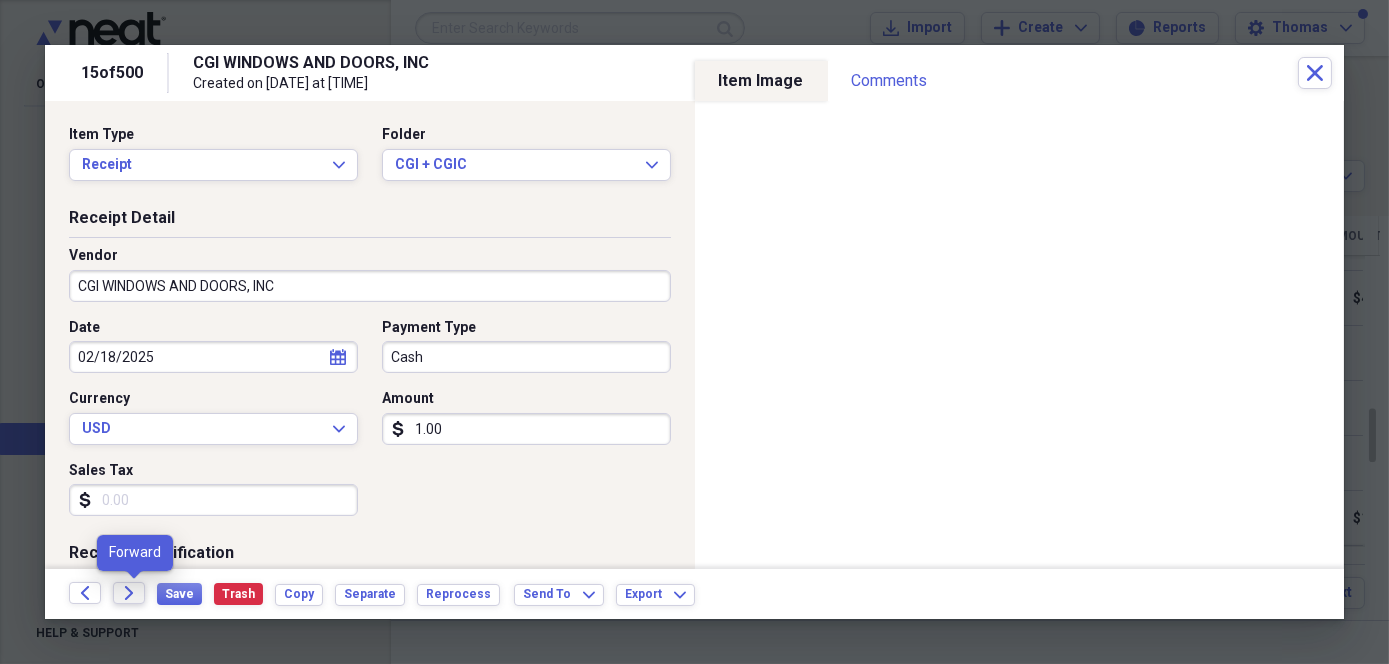 click on "Forward" at bounding box center (129, 593) 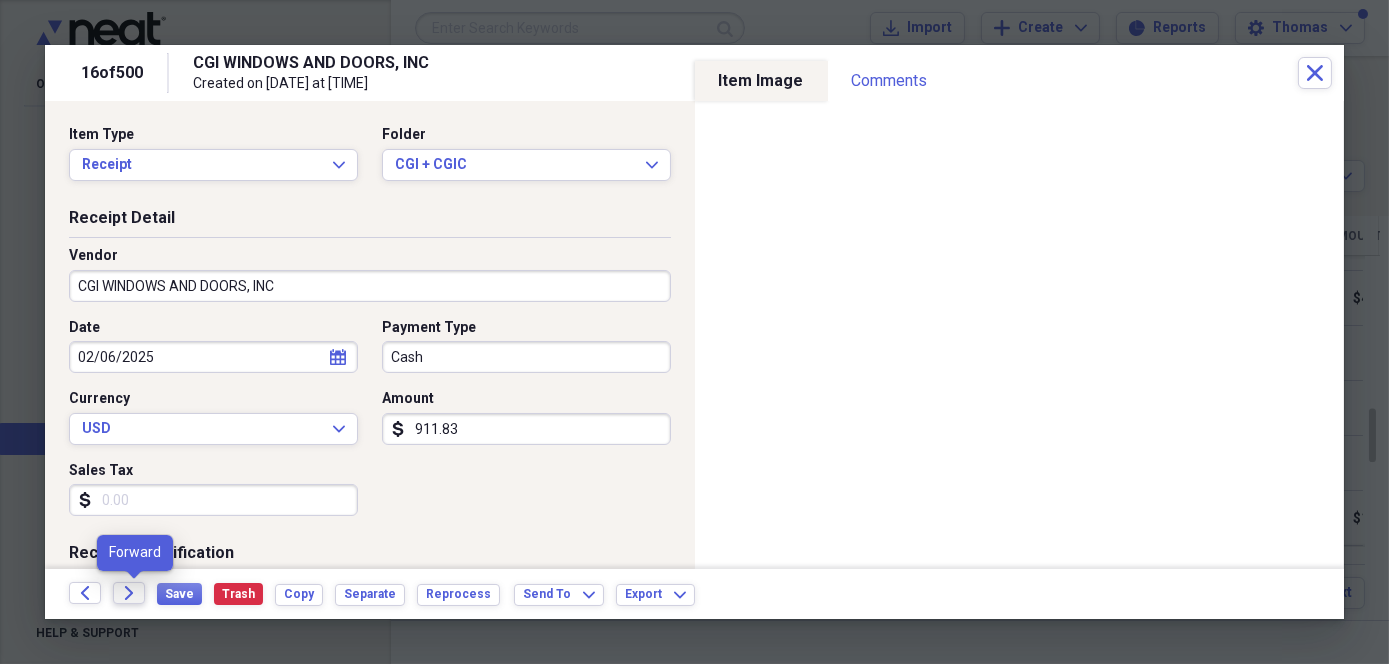 click on "Forward" at bounding box center (129, 593) 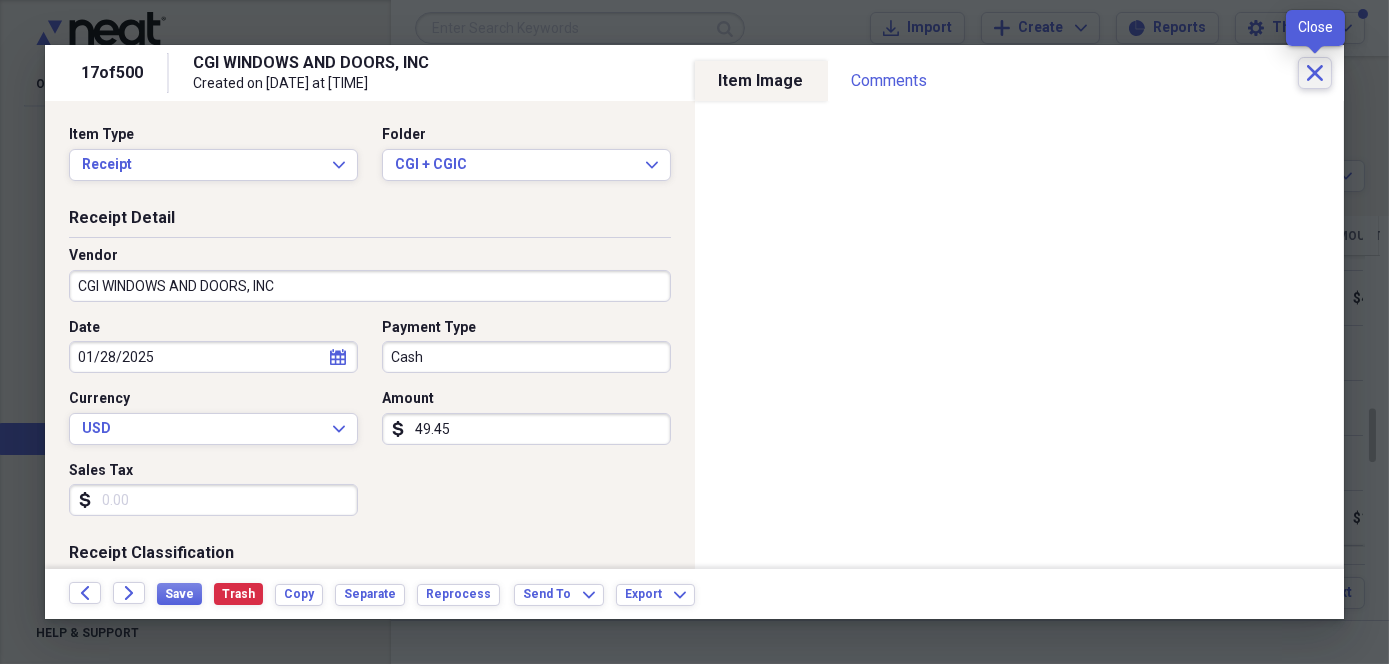 click on "Close" 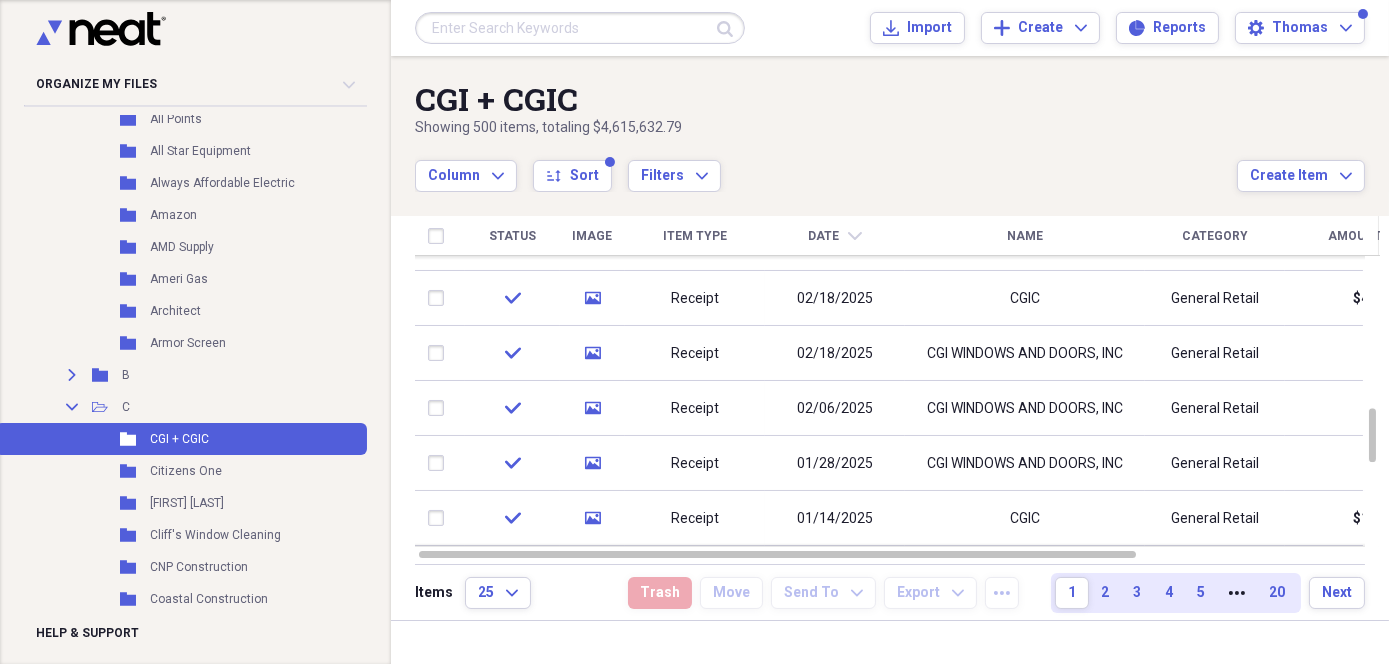 click at bounding box center [580, 28] 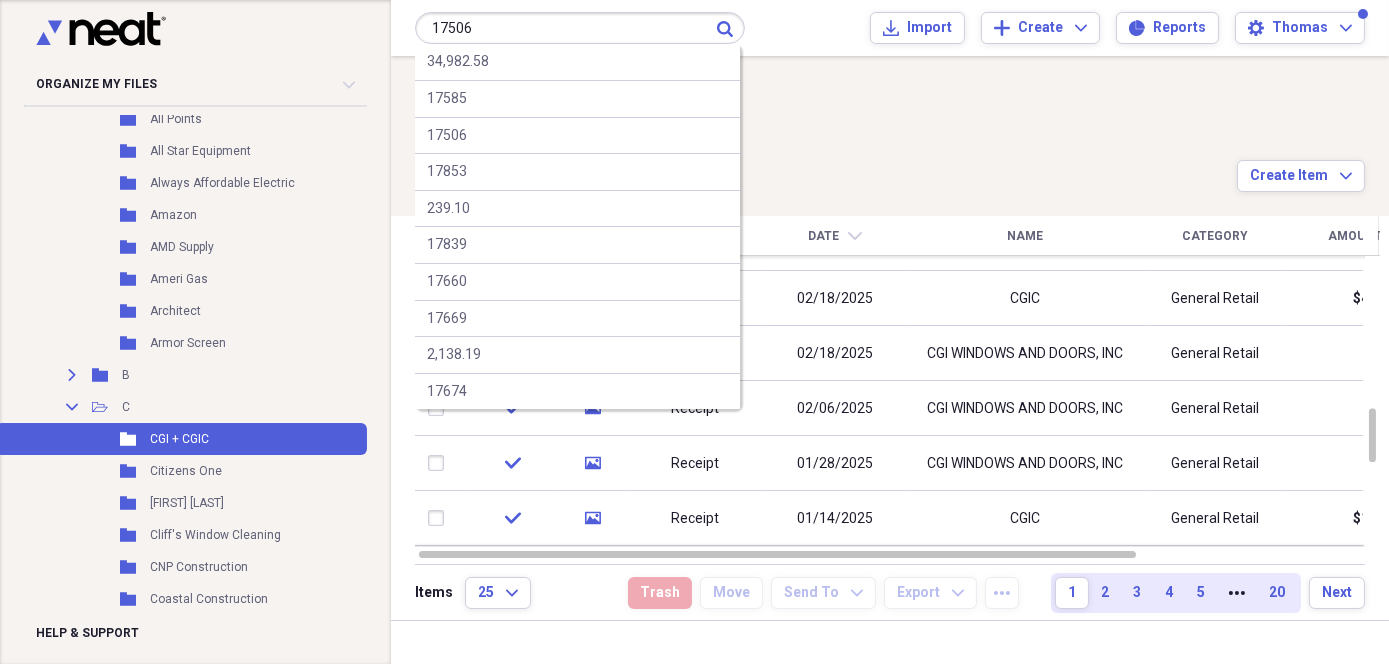 type on "17506" 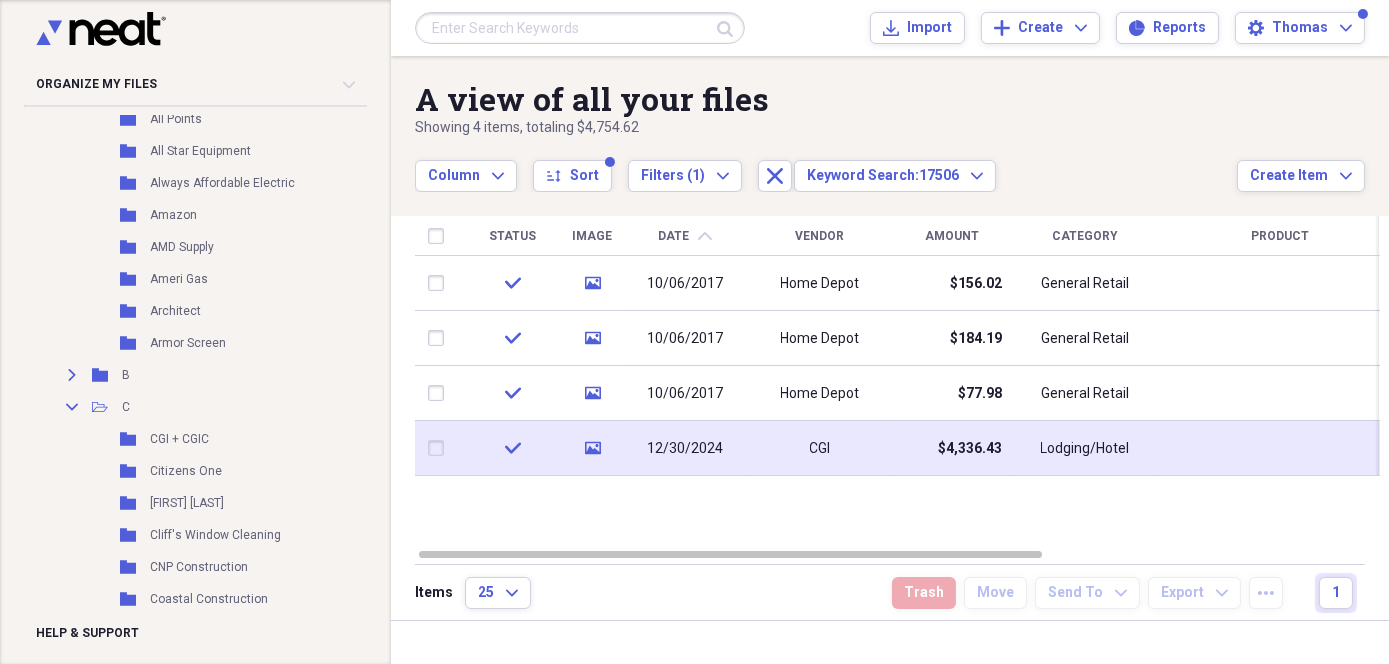 click on "CGI" at bounding box center (820, 448) 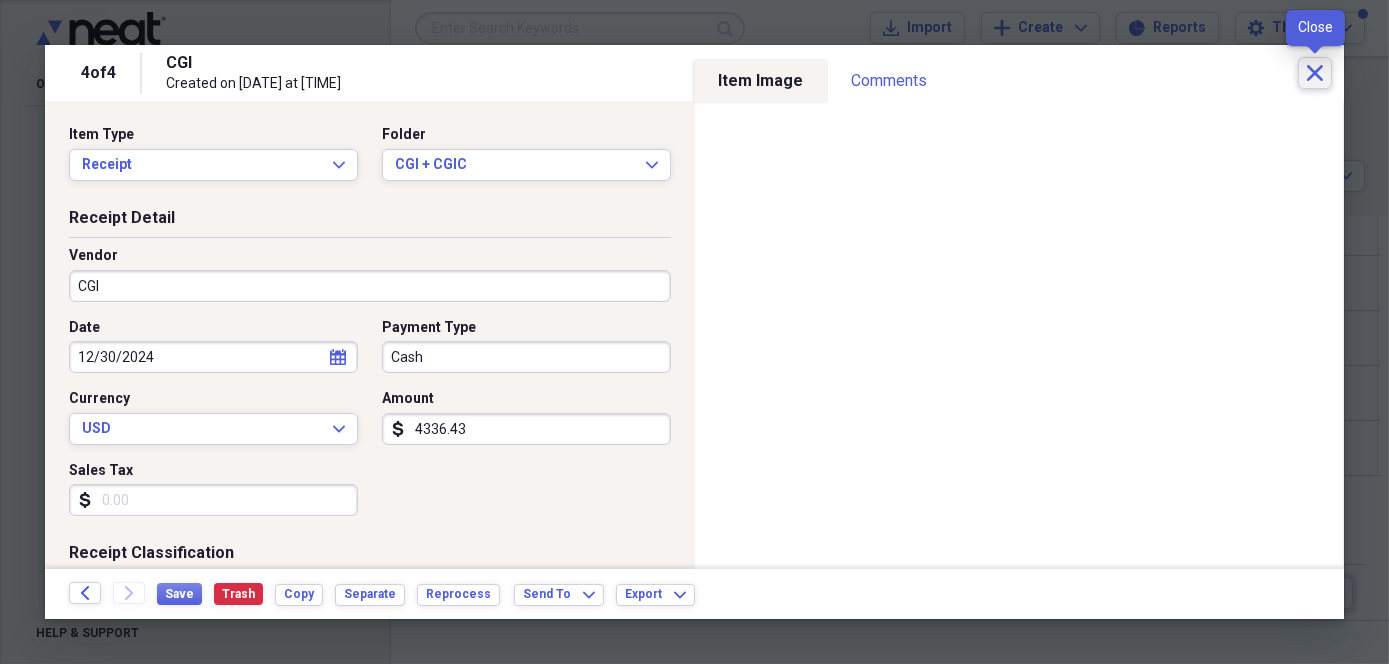 click on "Close" at bounding box center [1315, 73] 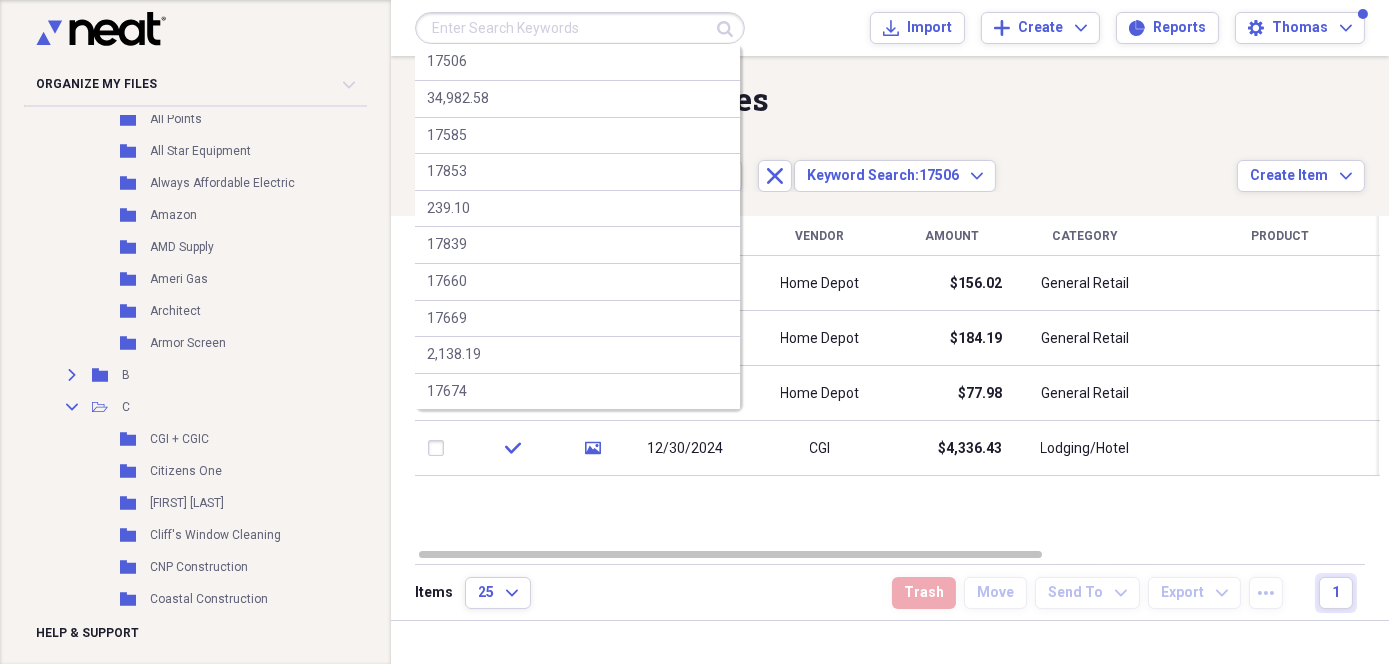 click at bounding box center (580, 28) 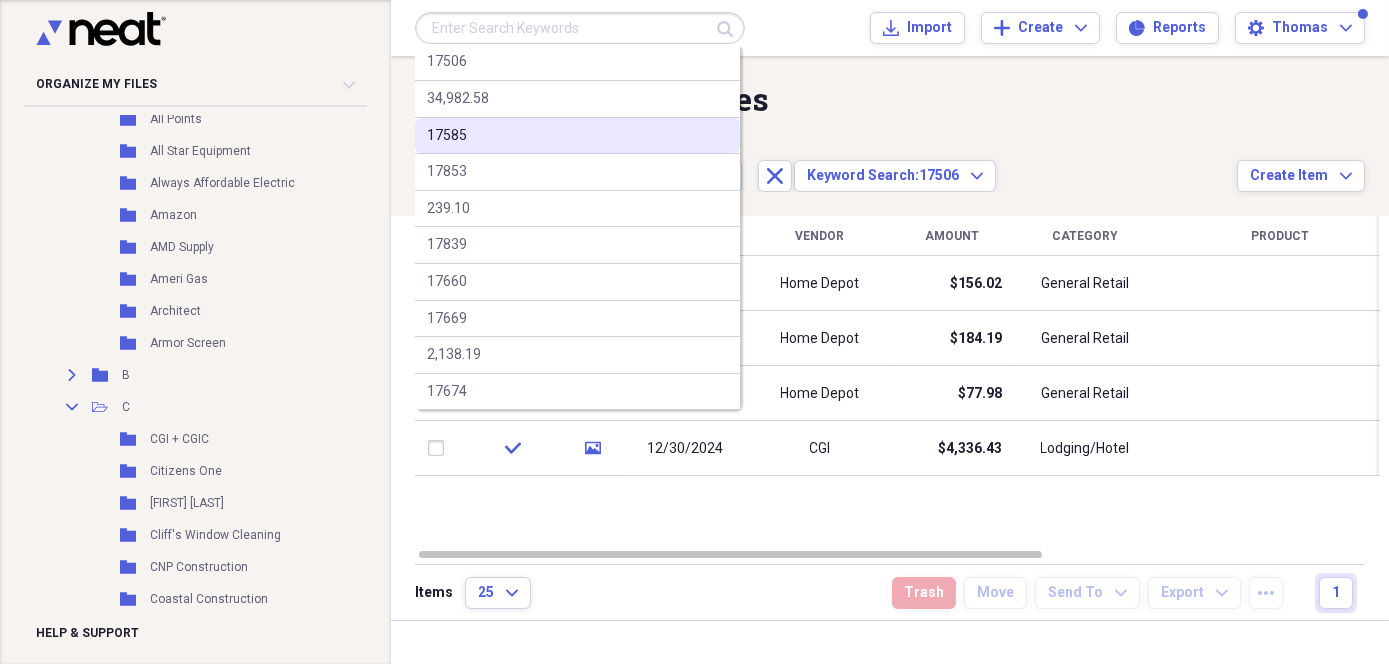 click on "17585" at bounding box center [577, 136] 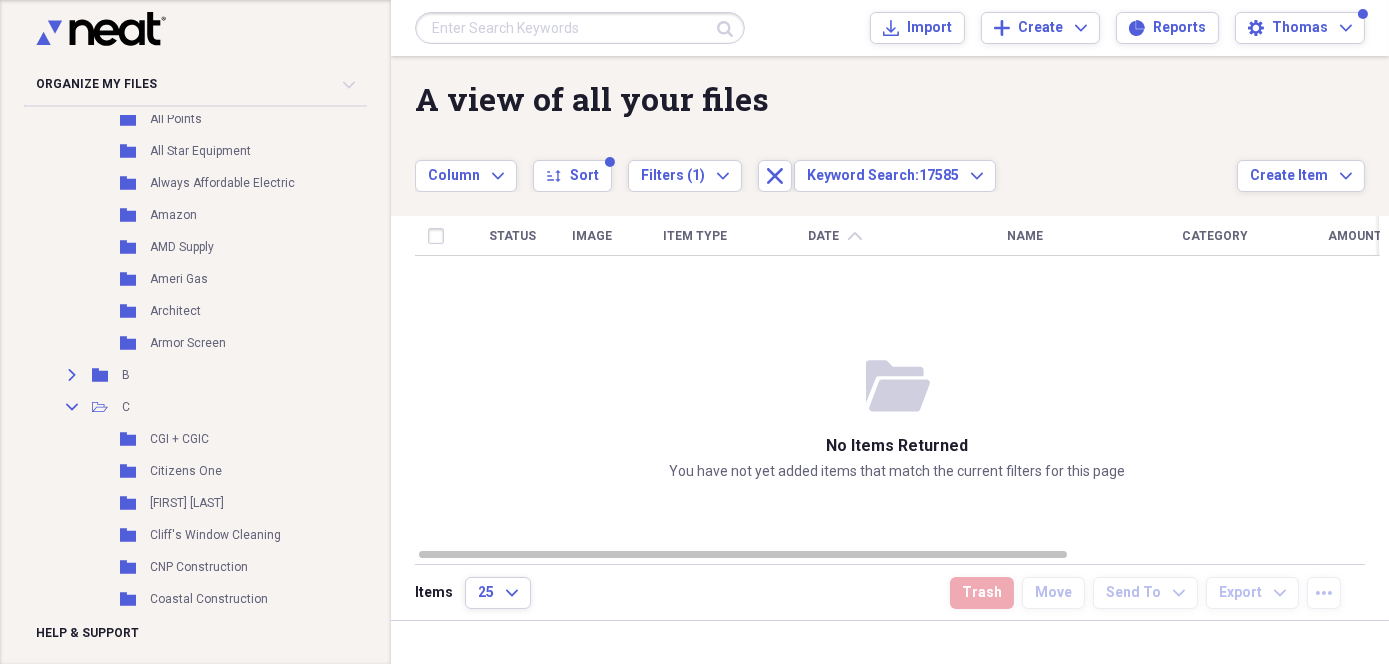 click at bounding box center [580, 28] 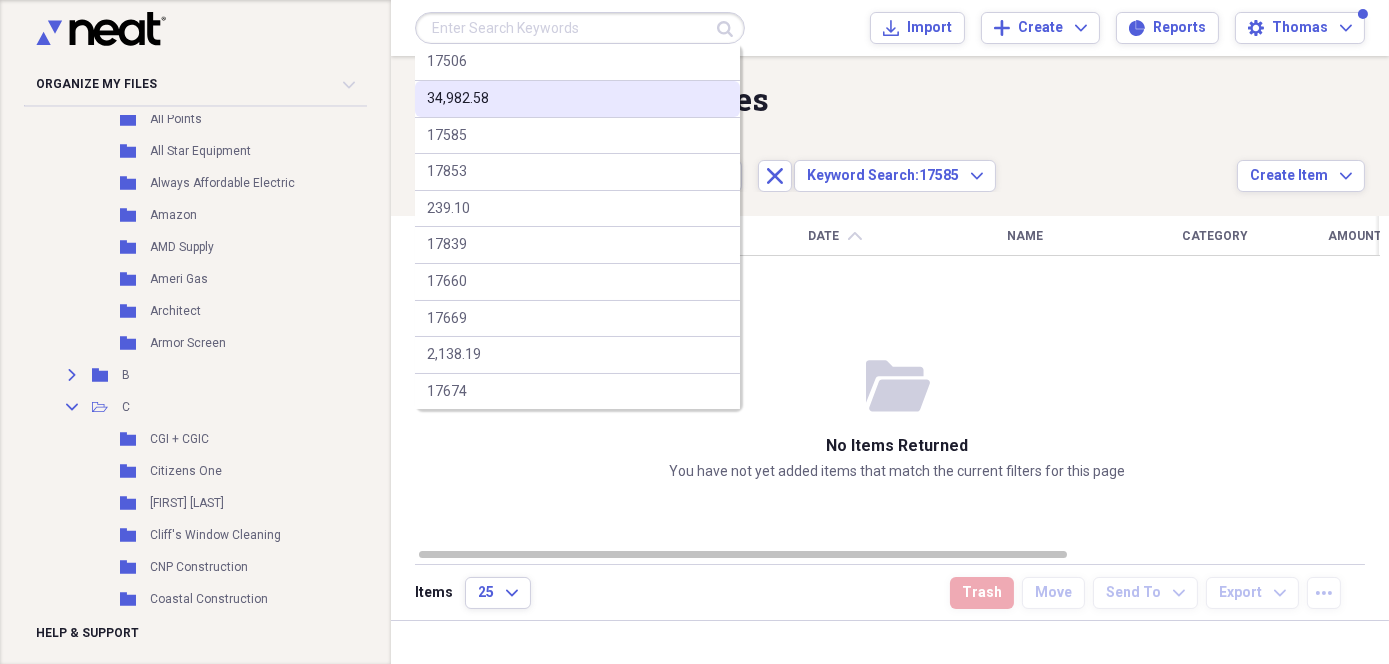 click on "34,982.58" at bounding box center [458, 99] 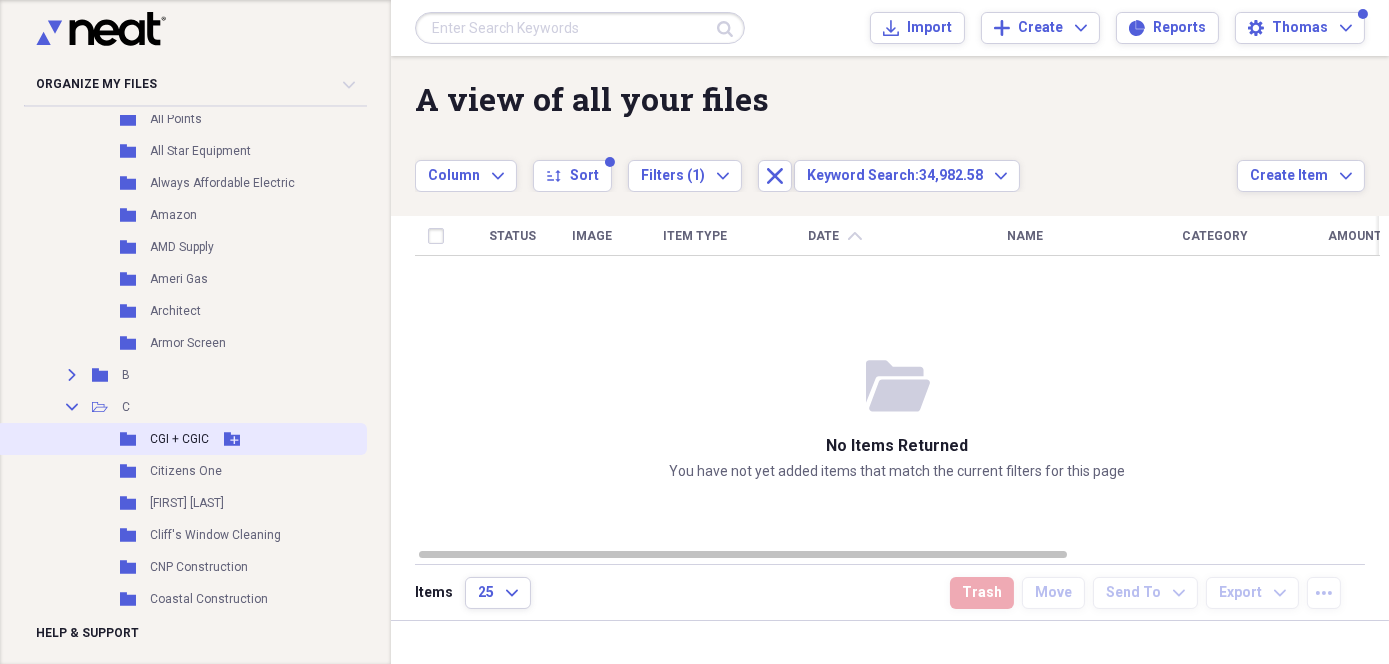 click on "CGI + CGIC" at bounding box center [179, 439] 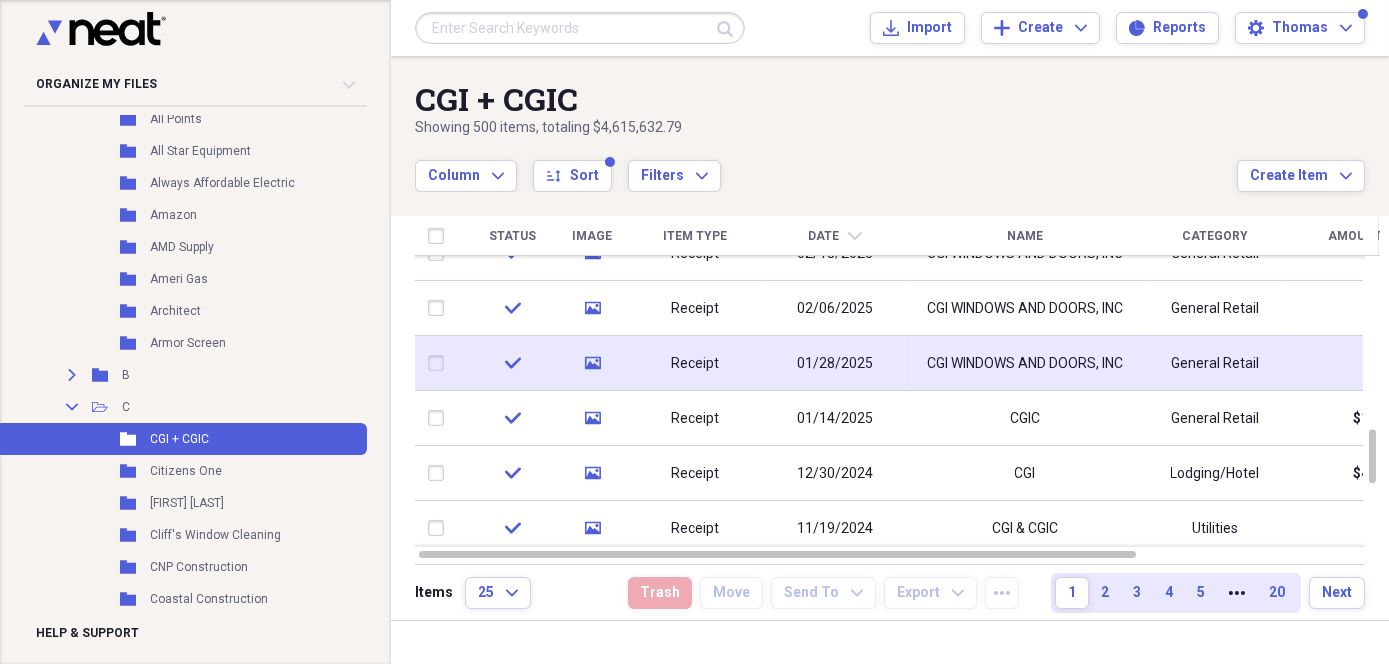 click on "01/28/2025" at bounding box center (835, 363) 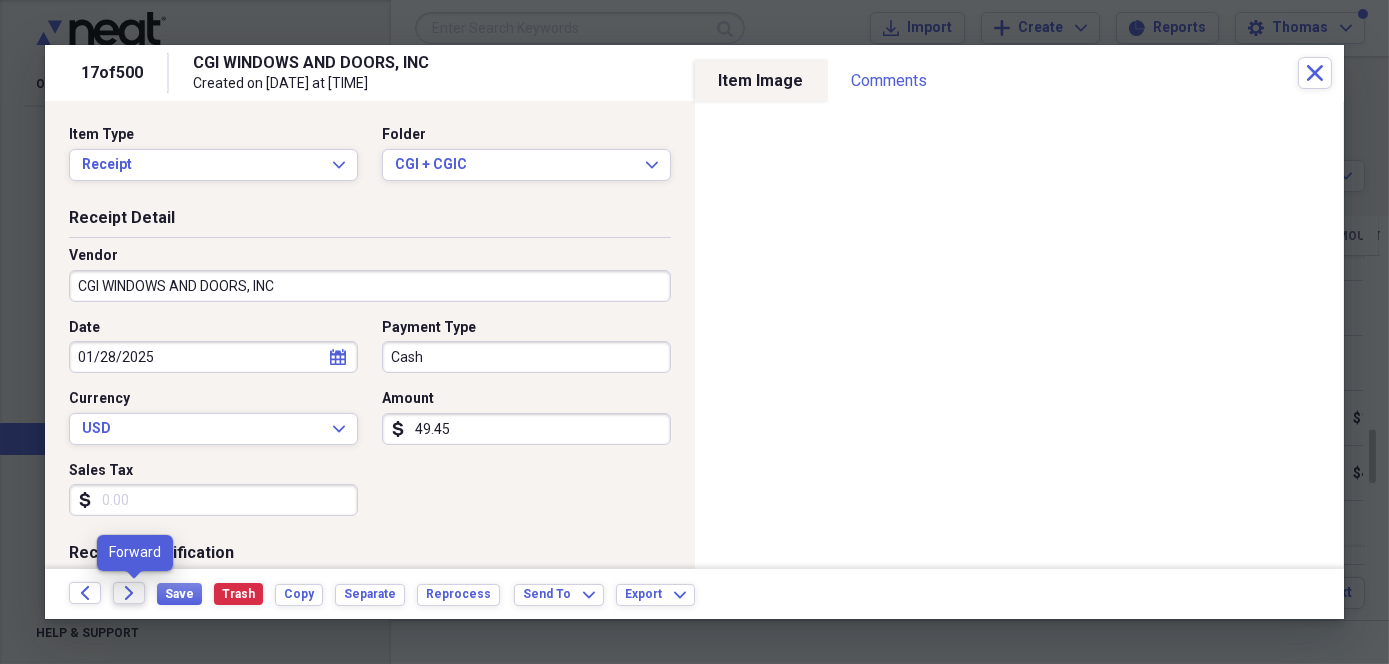 click on "Forward" 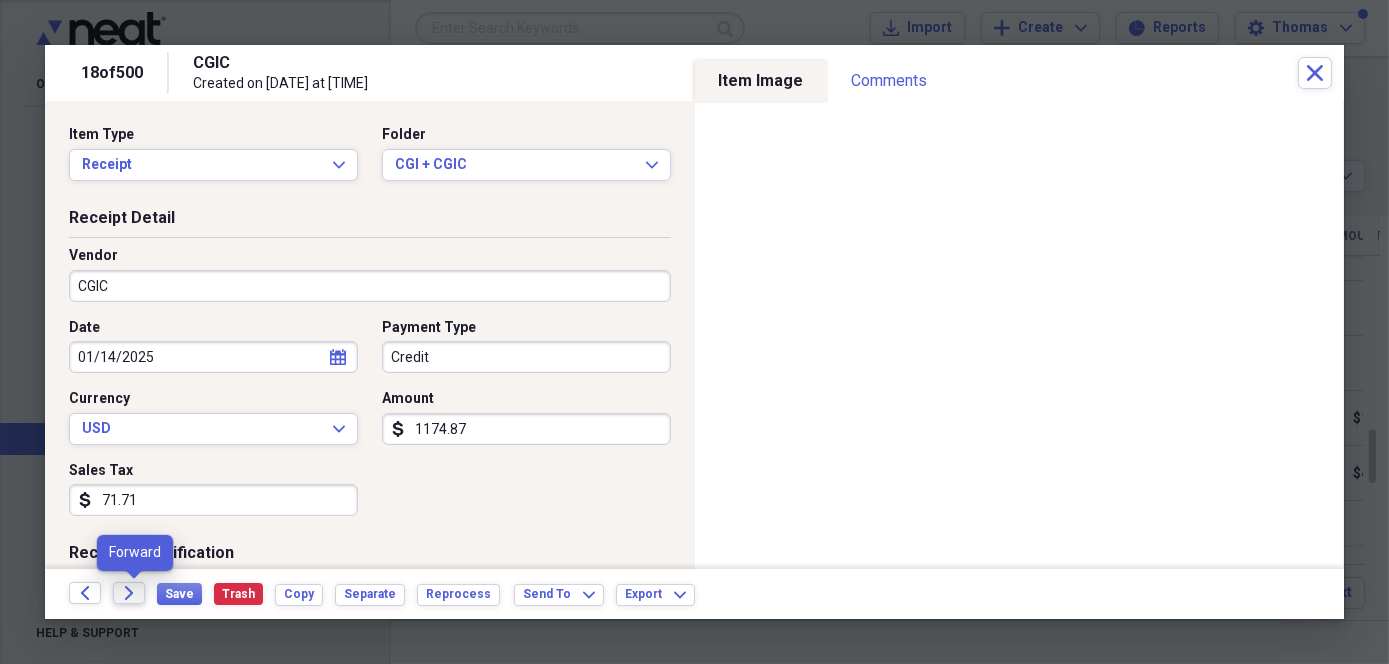 click on "Forward" 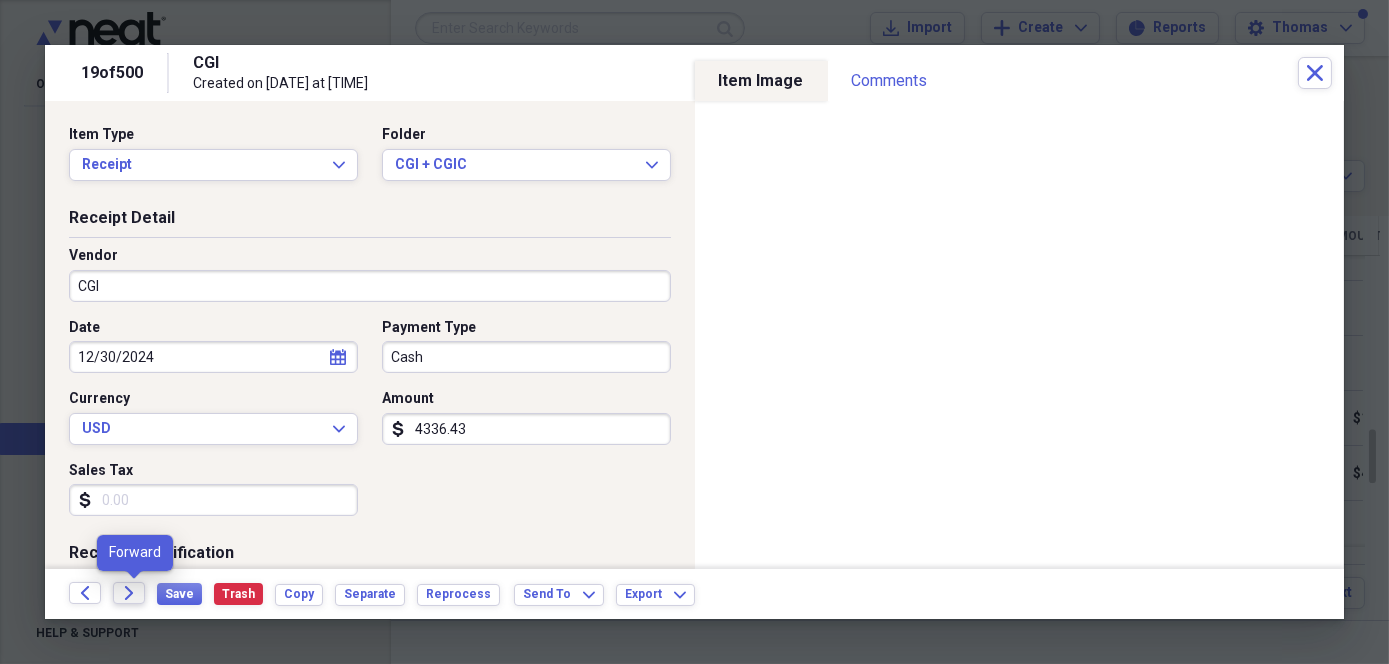 click on "Forward" 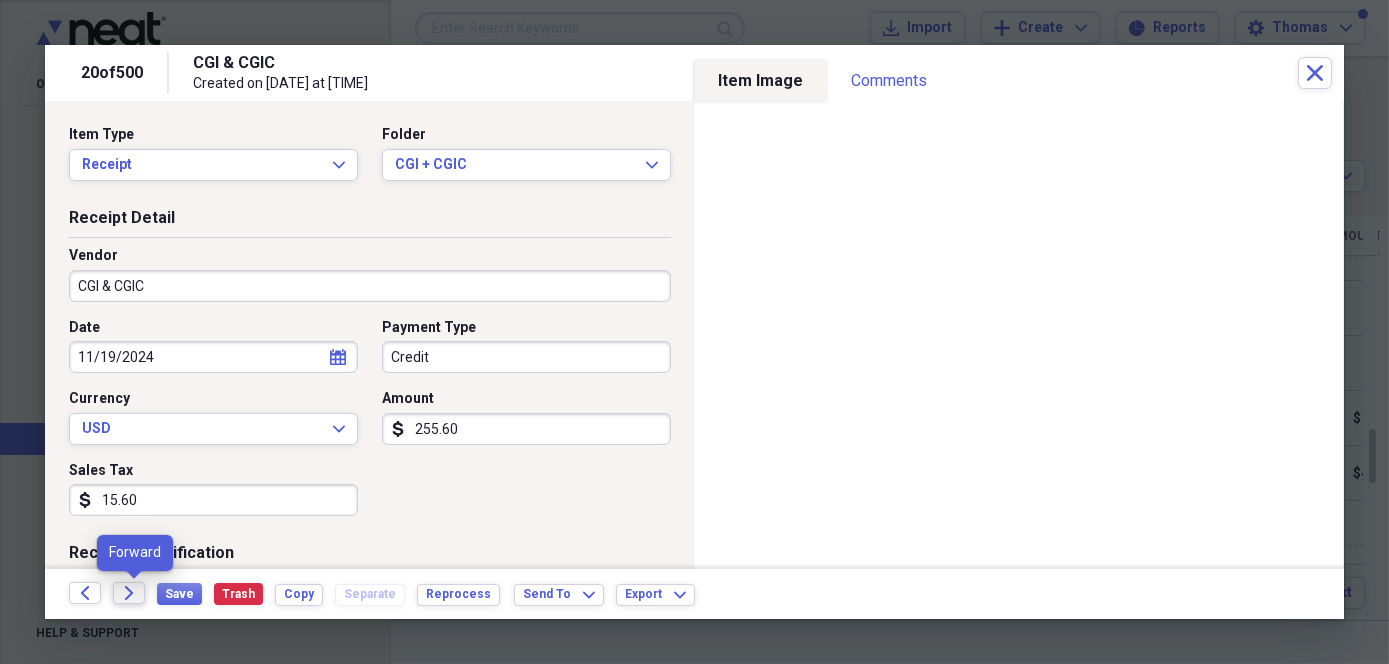 click on "Forward" 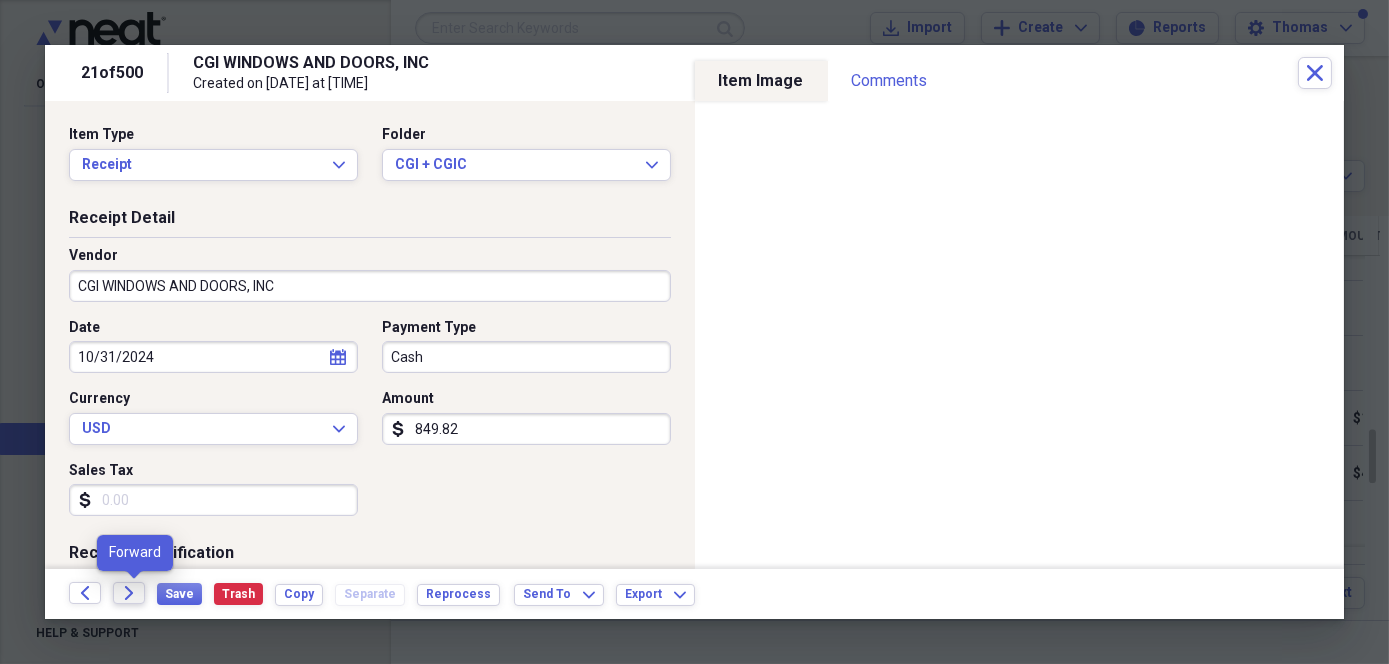 click on "Forward" 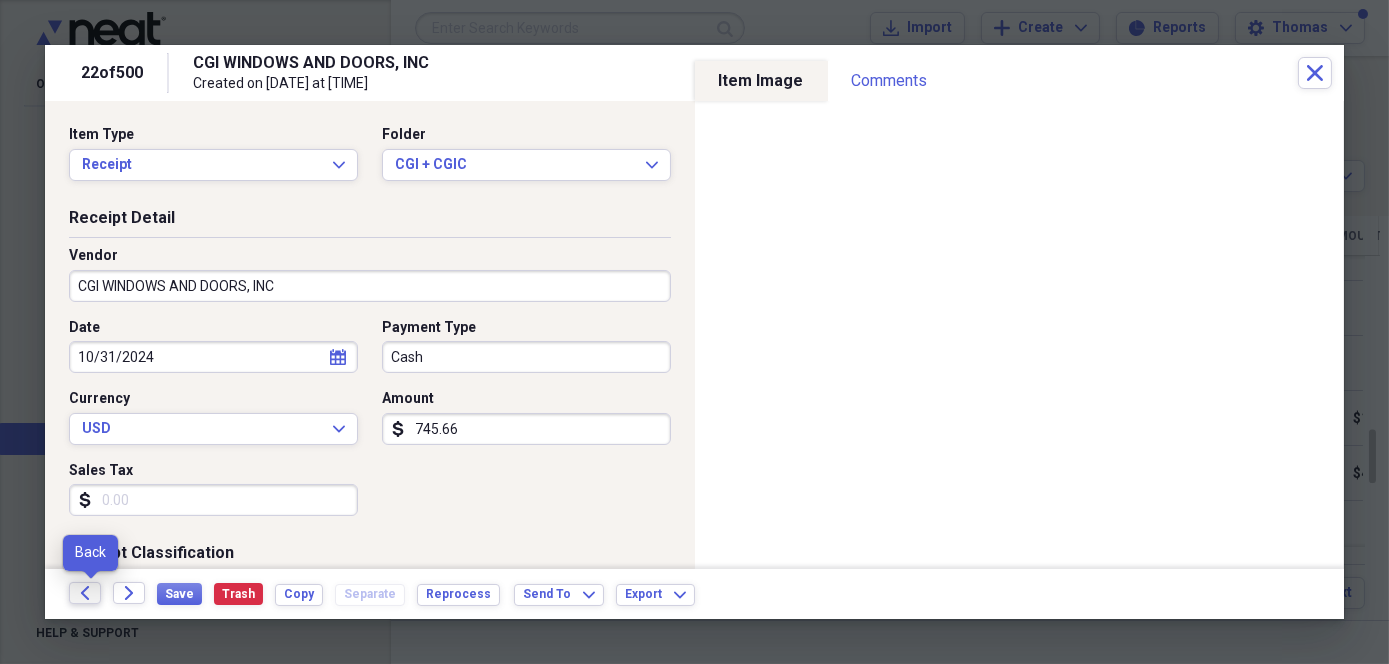 click 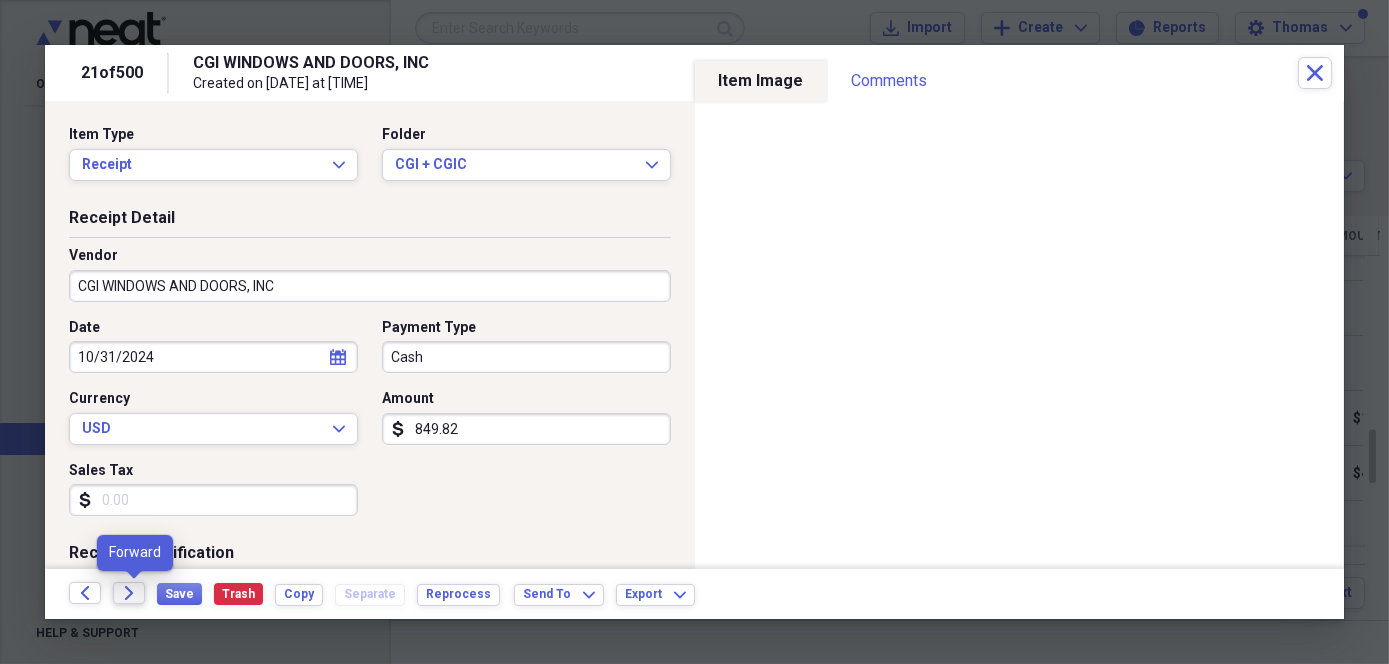 click on "Forward" at bounding box center [129, 593] 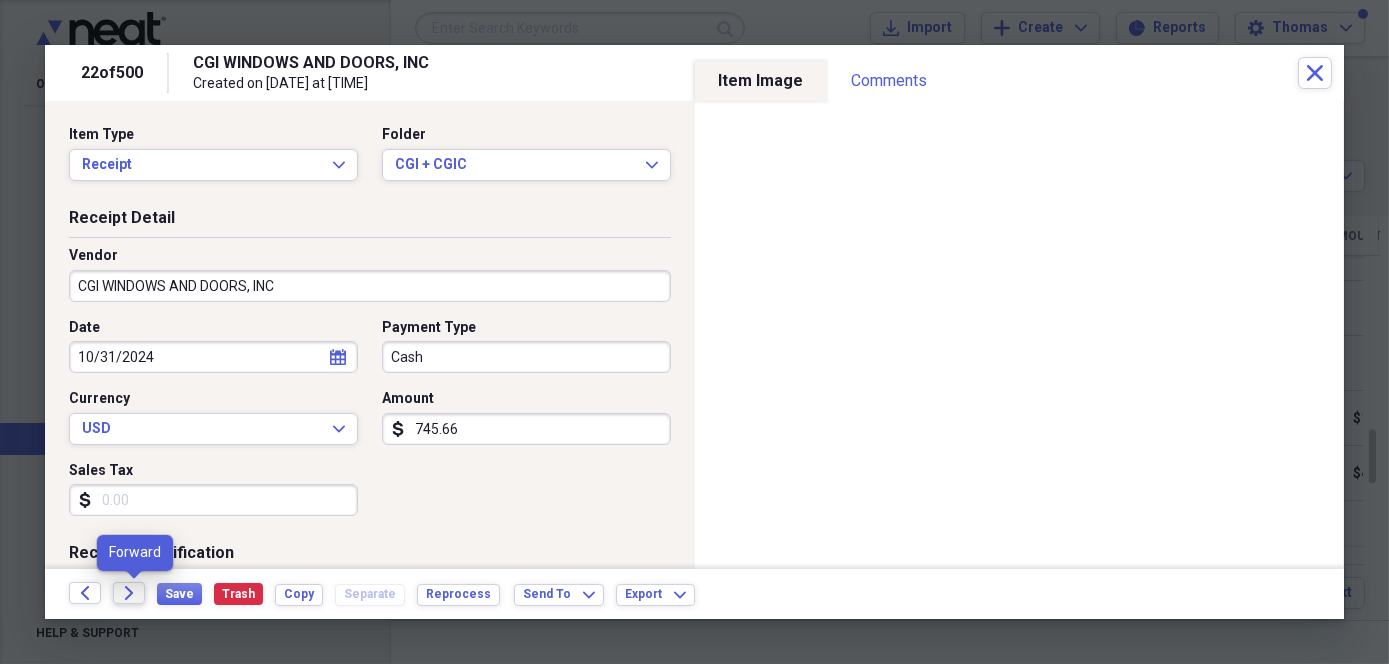 click on "Forward" 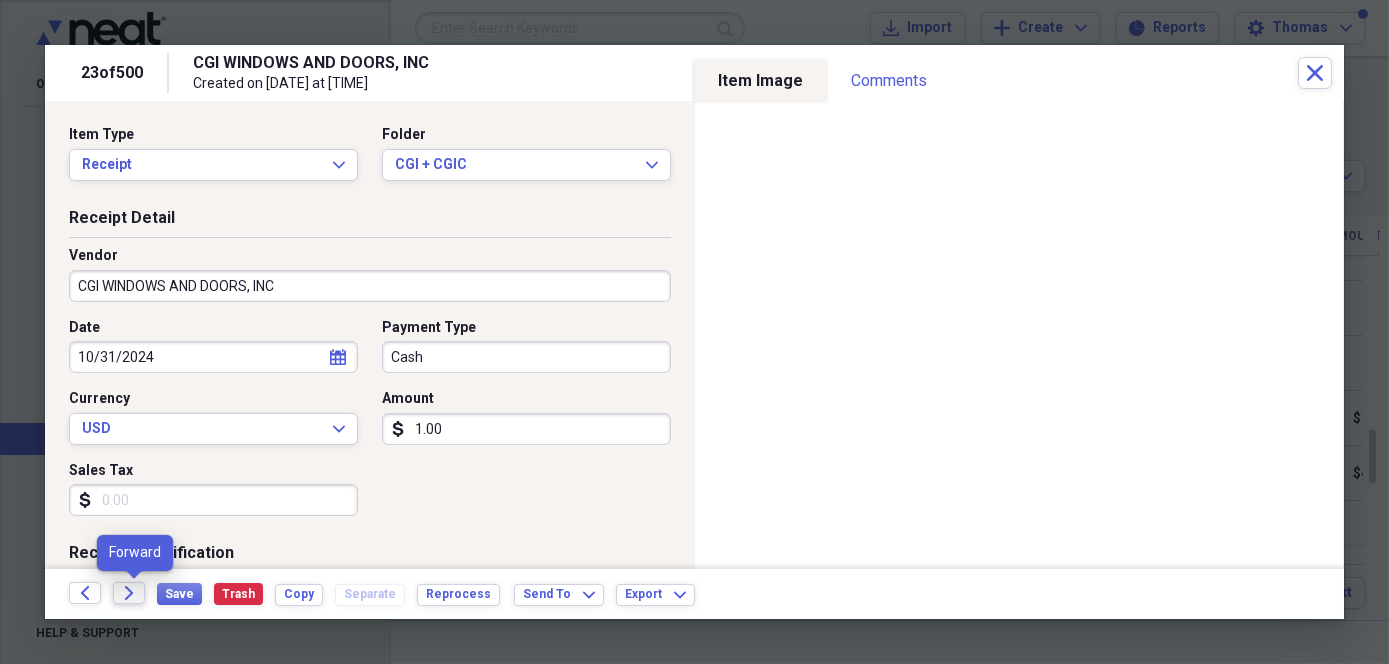 click on "Forward" at bounding box center (129, 593) 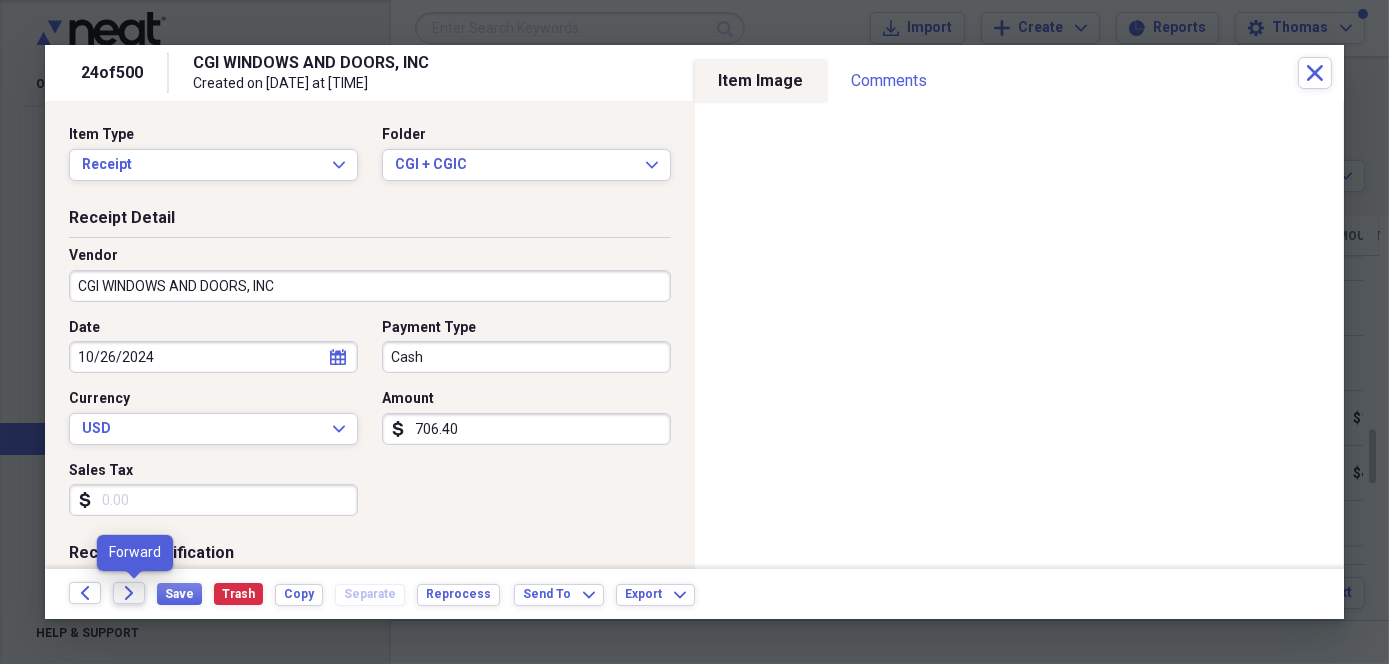 click on "Forward" 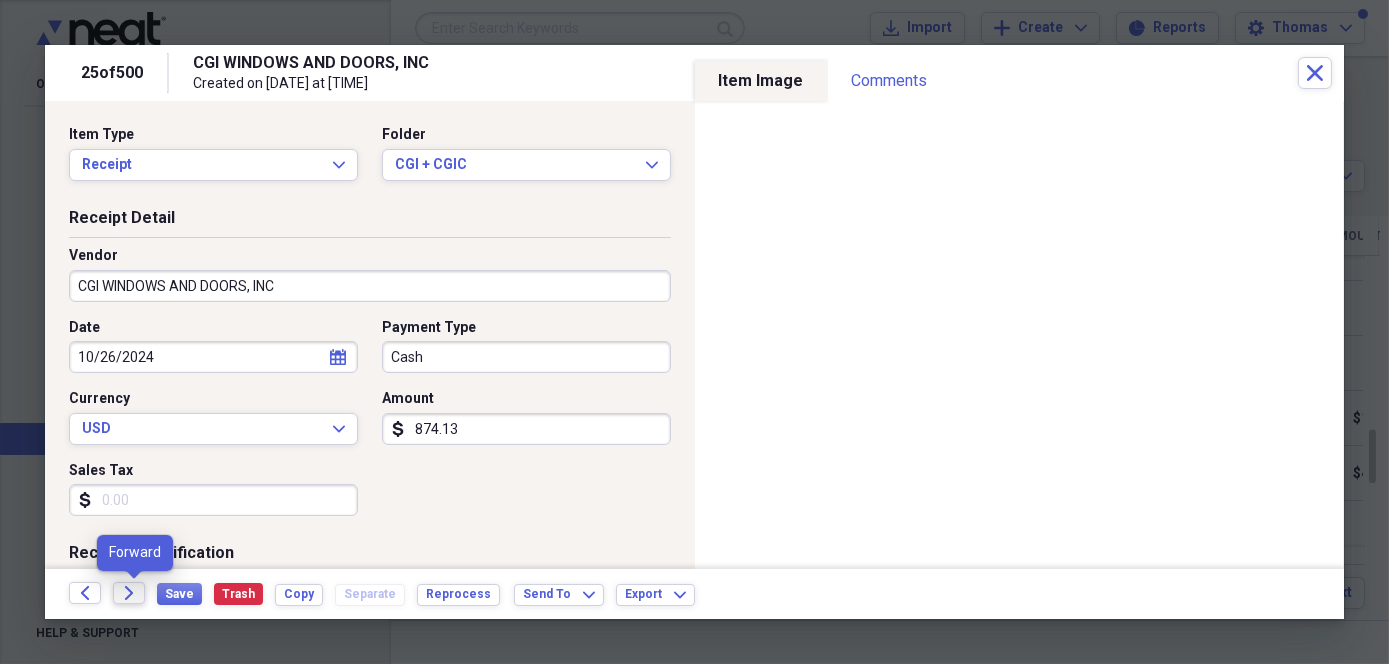click 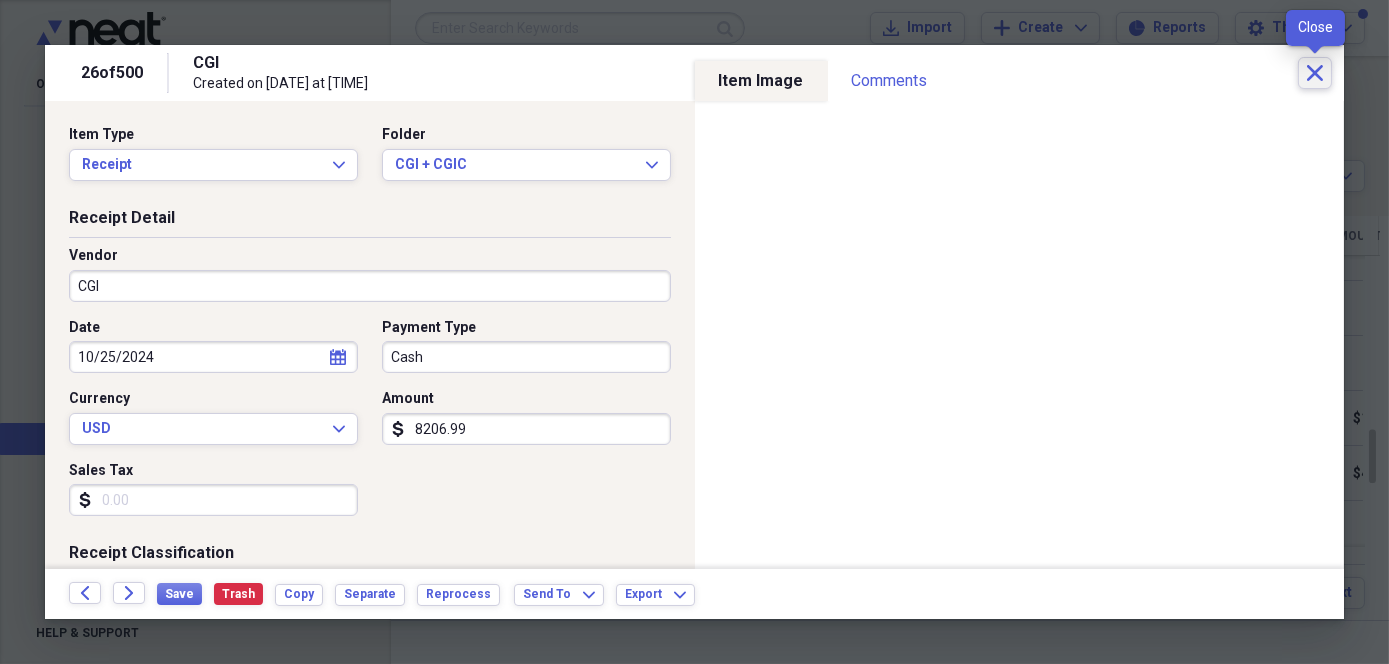 click 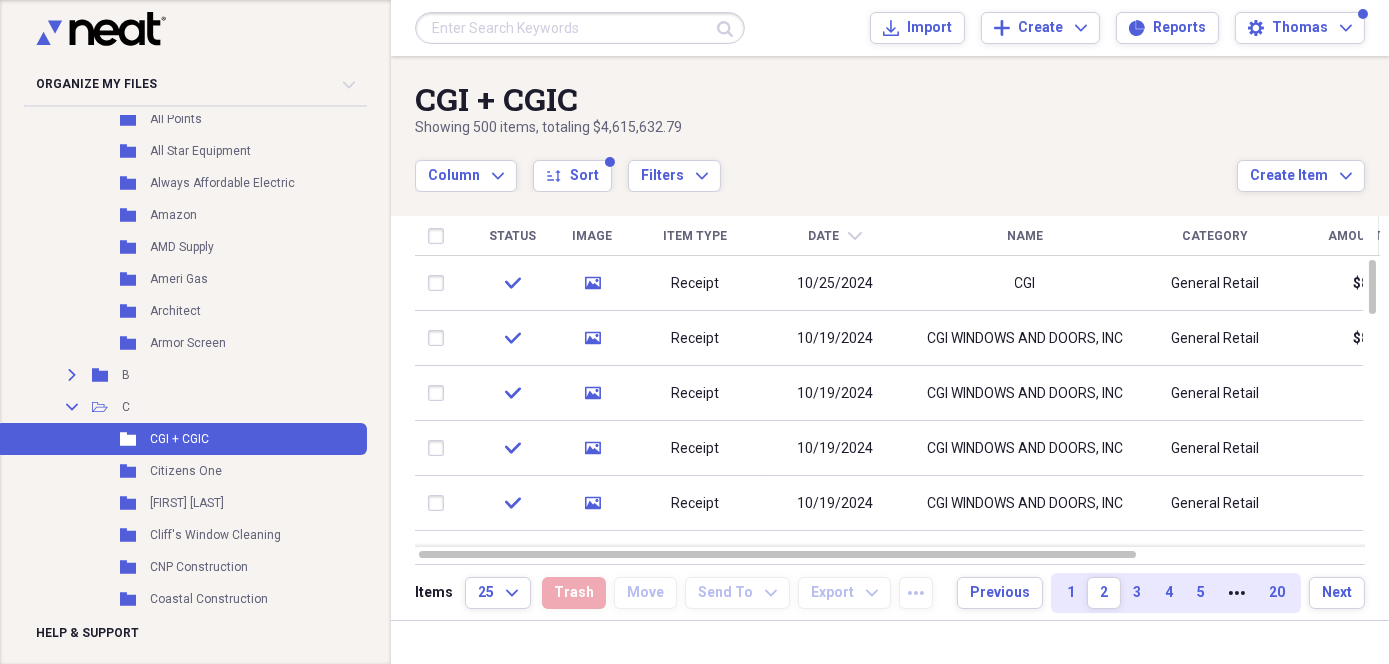 click at bounding box center [580, 28] 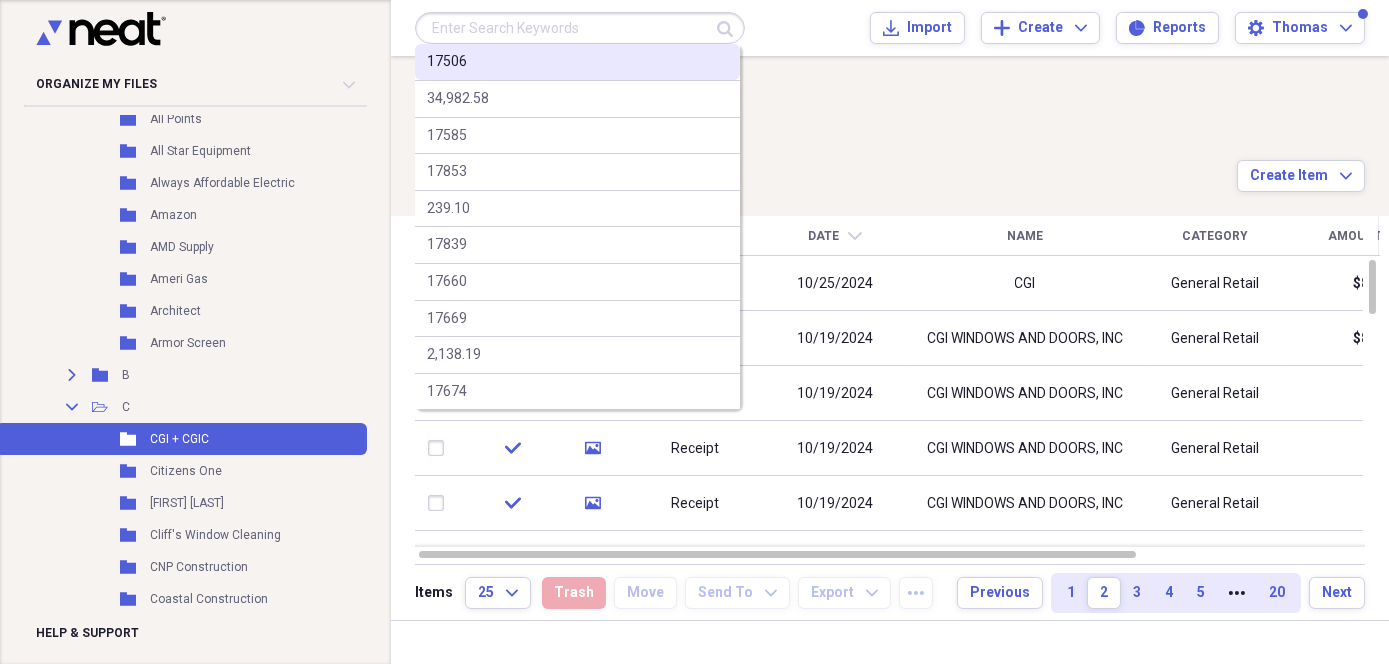 click on "17506" at bounding box center (577, 62) 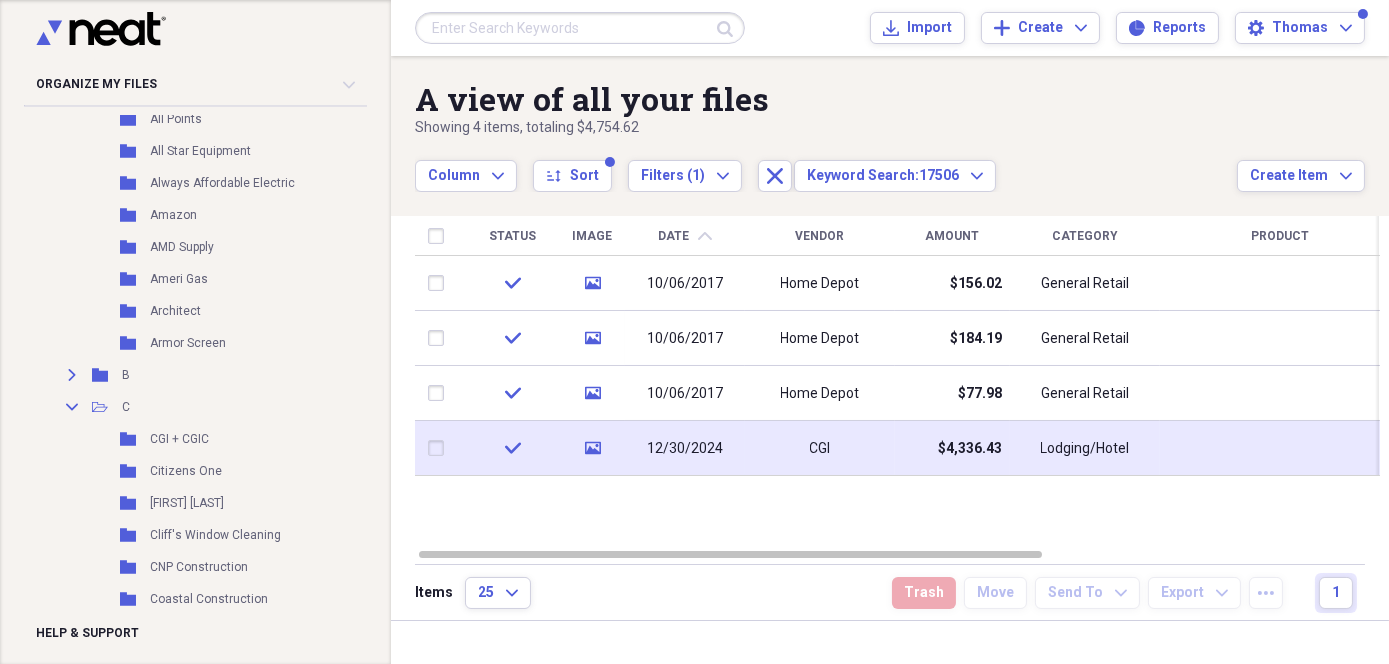 click on "12/30/2024" at bounding box center (685, 448) 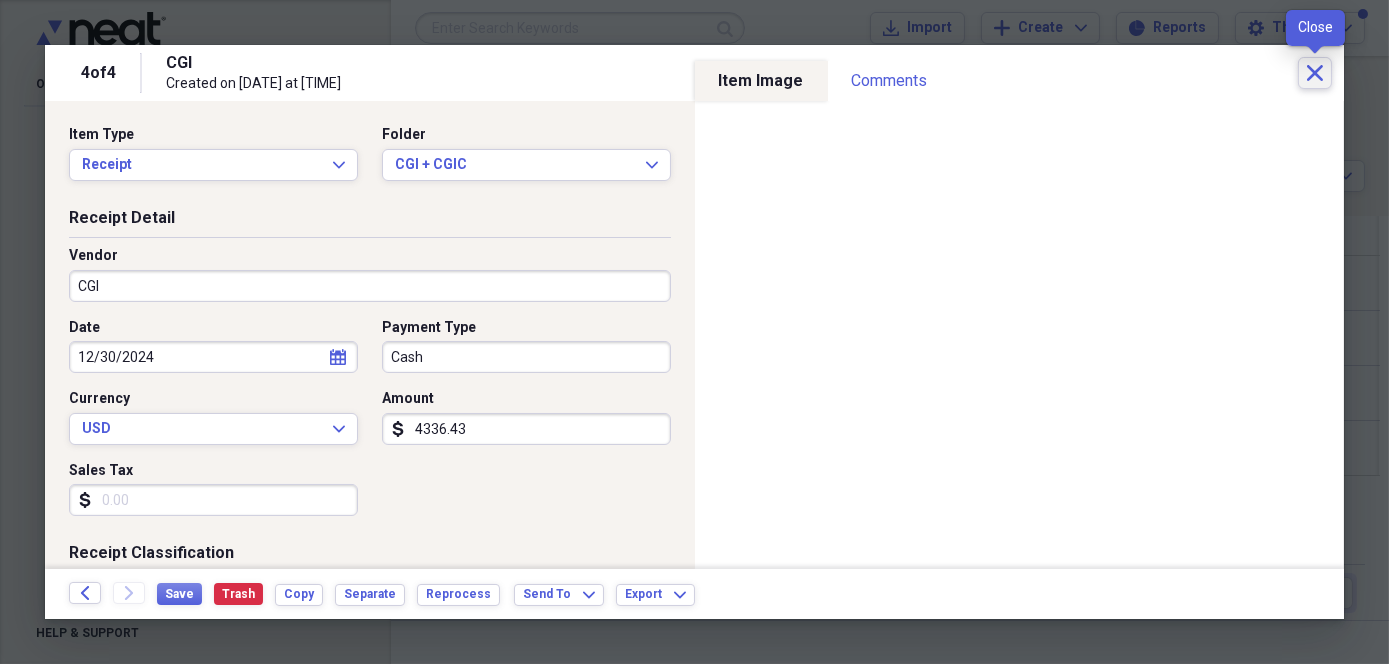 click 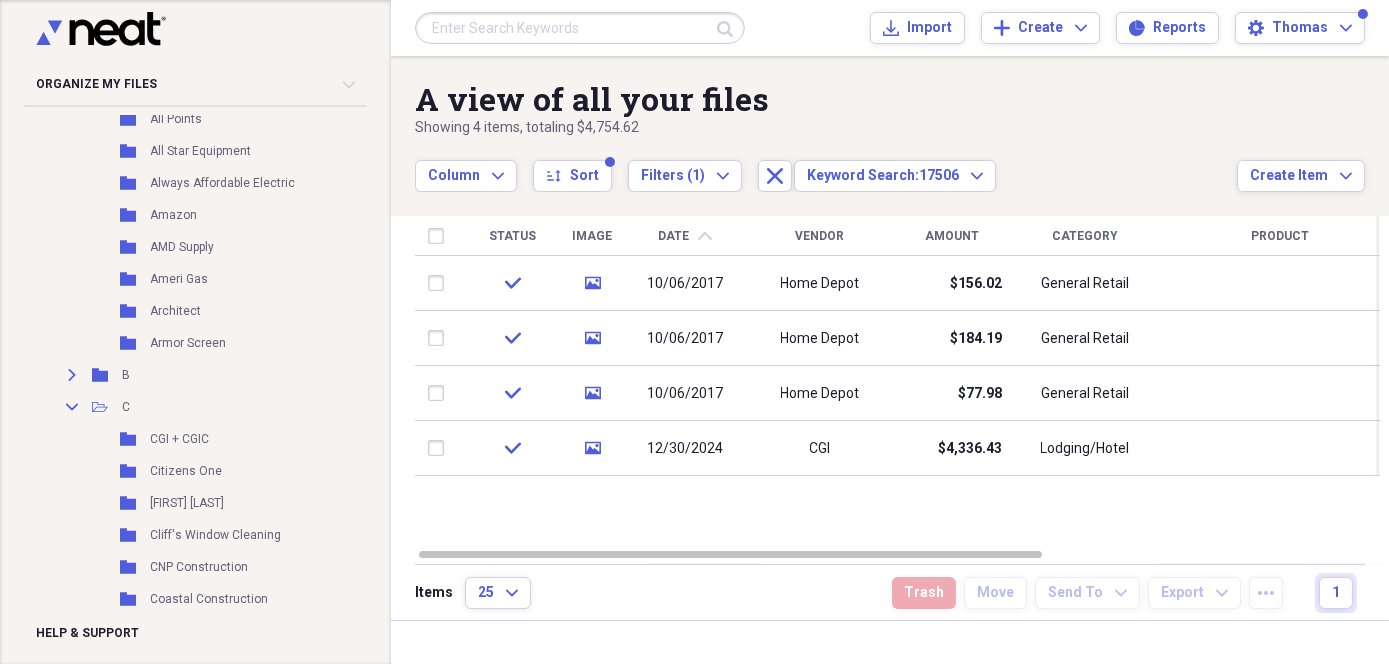 click at bounding box center [580, 28] 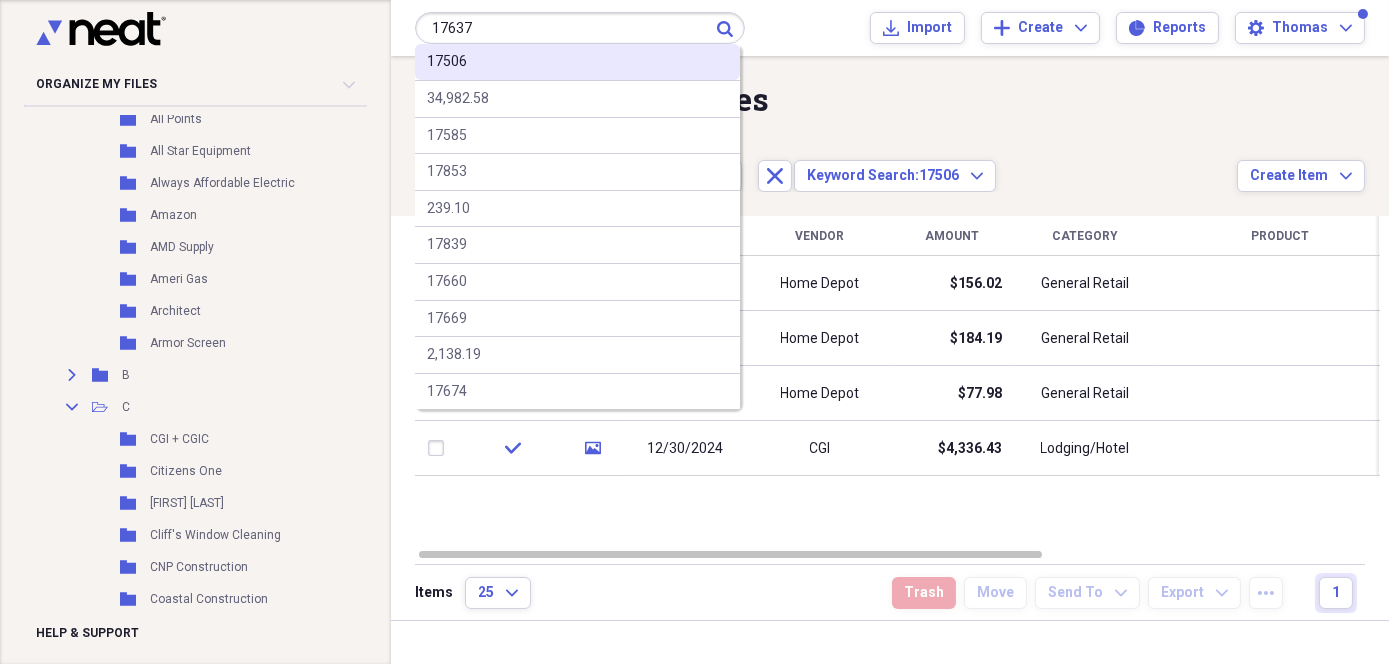 type on "17637" 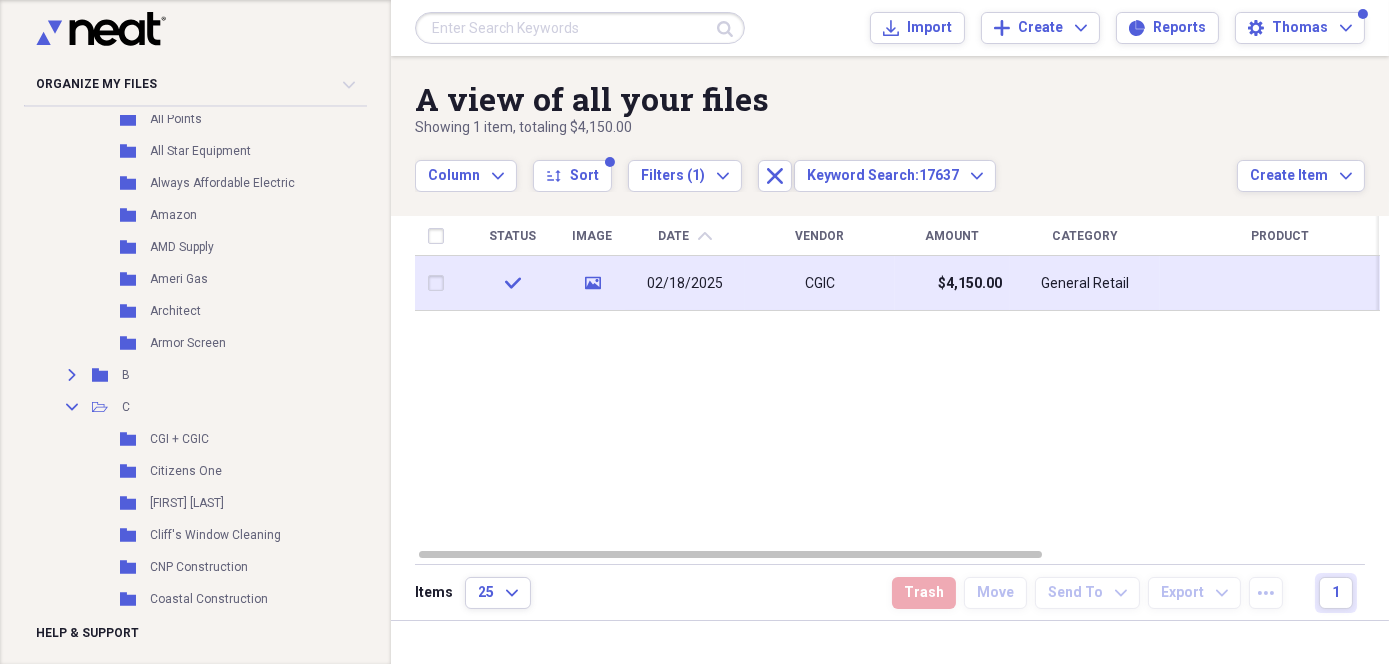 click on "$4,150.00" at bounding box center (952, 283) 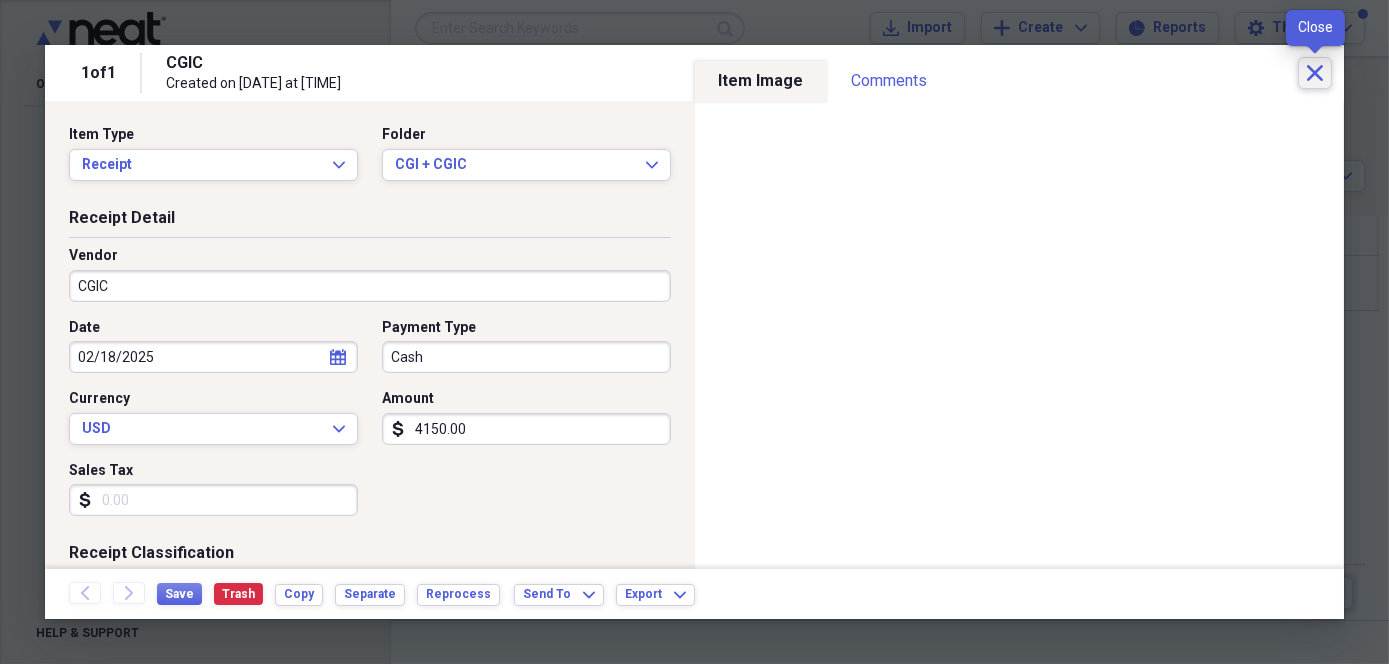 click on "Close" at bounding box center [1315, 73] 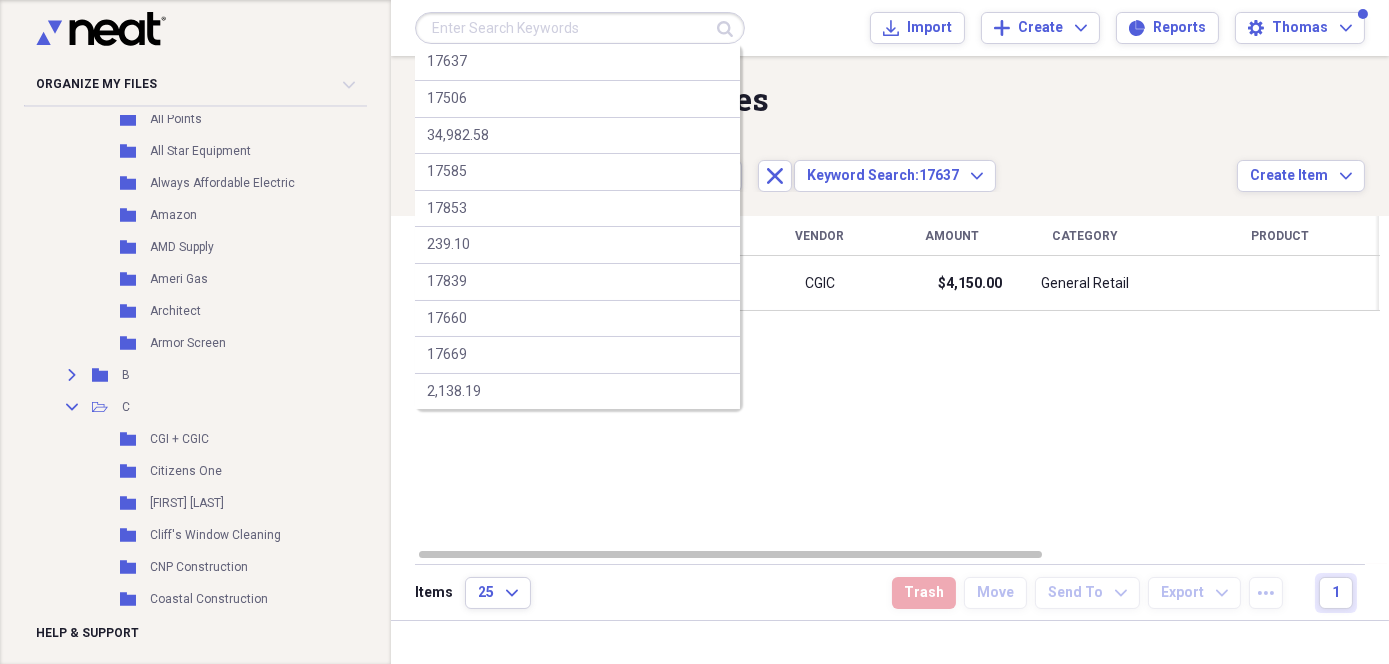 click at bounding box center (580, 28) 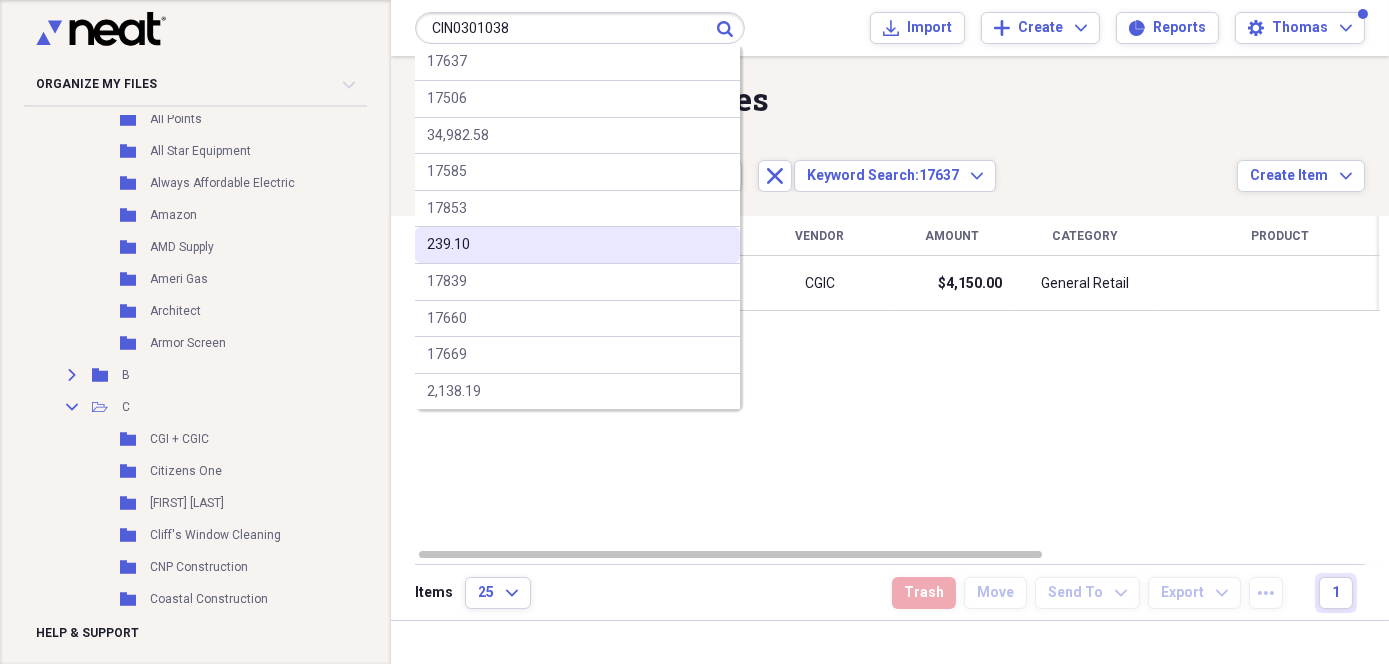 type on "CIN0301038" 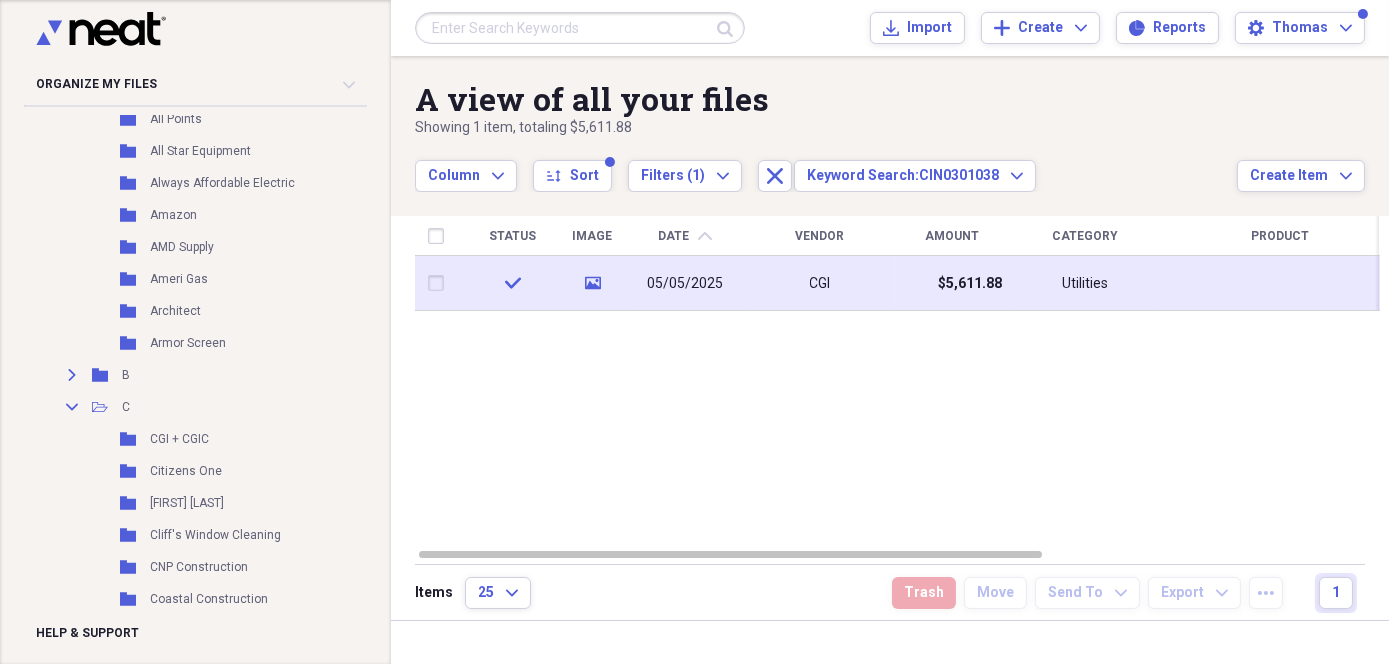 click on "$5,611.88" at bounding box center [952, 283] 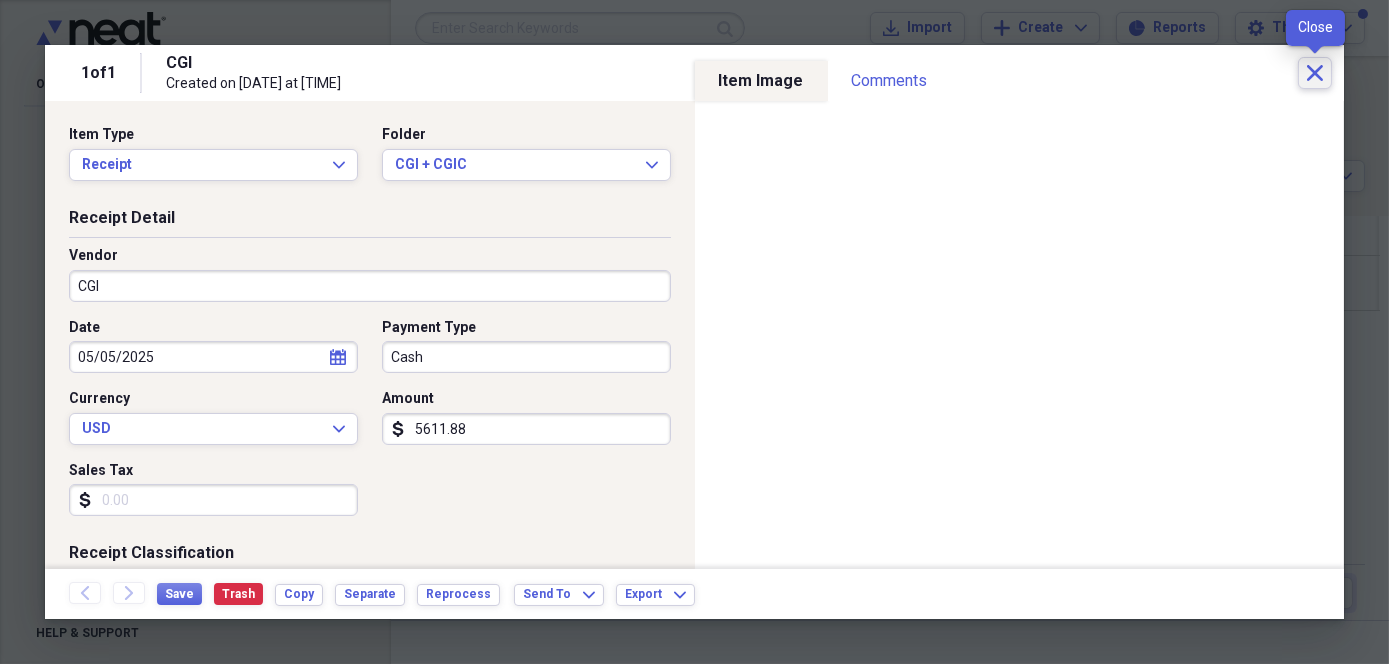 click on "Close" at bounding box center (1315, 73) 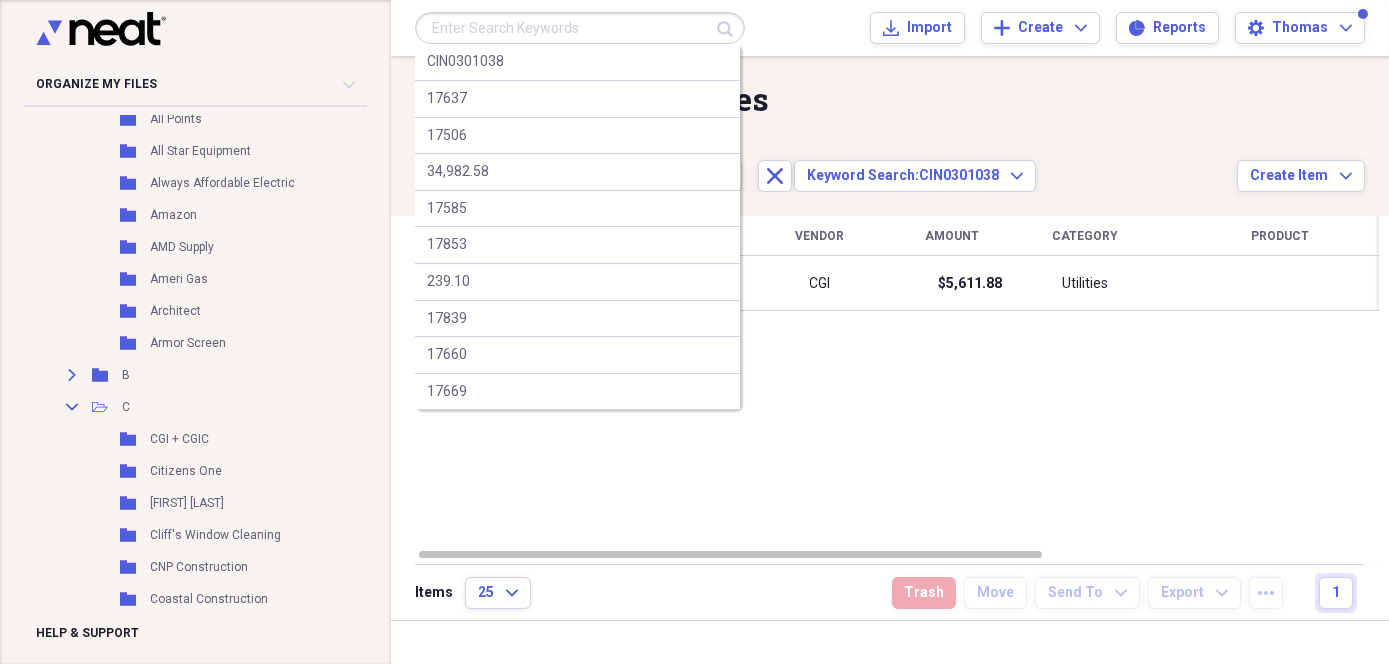 click at bounding box center [580, 28] 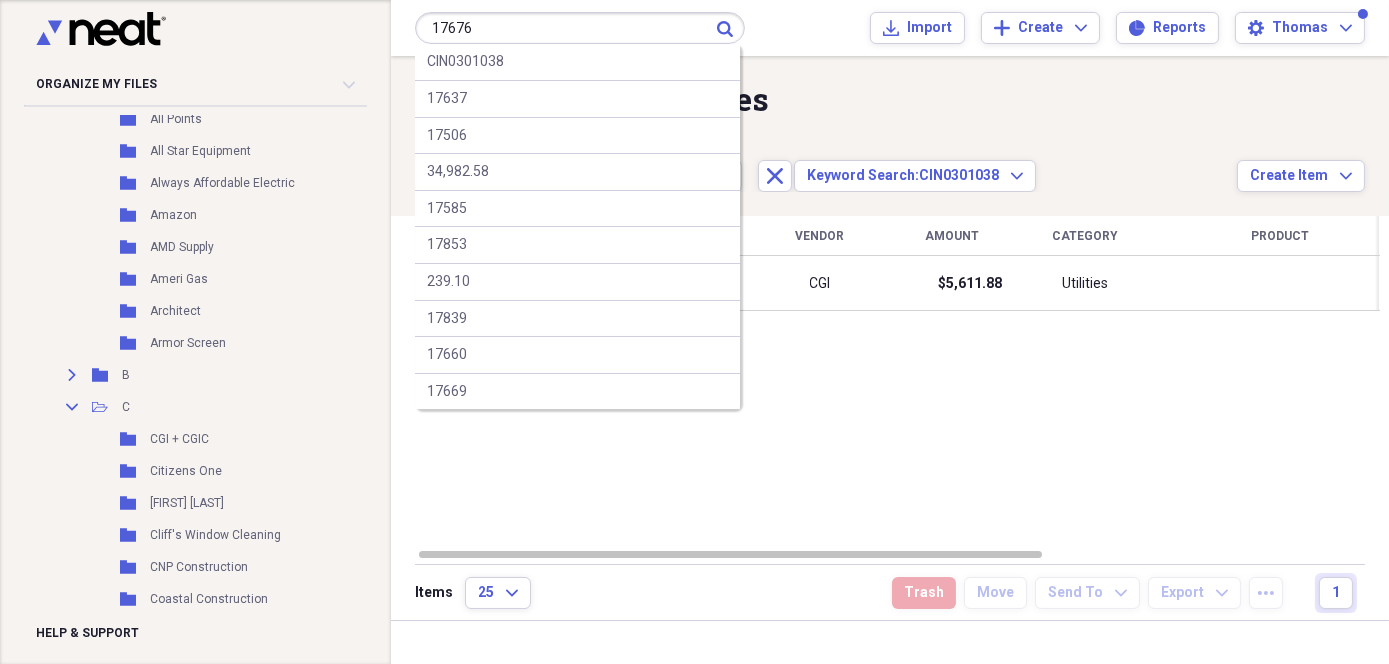type on "17676" 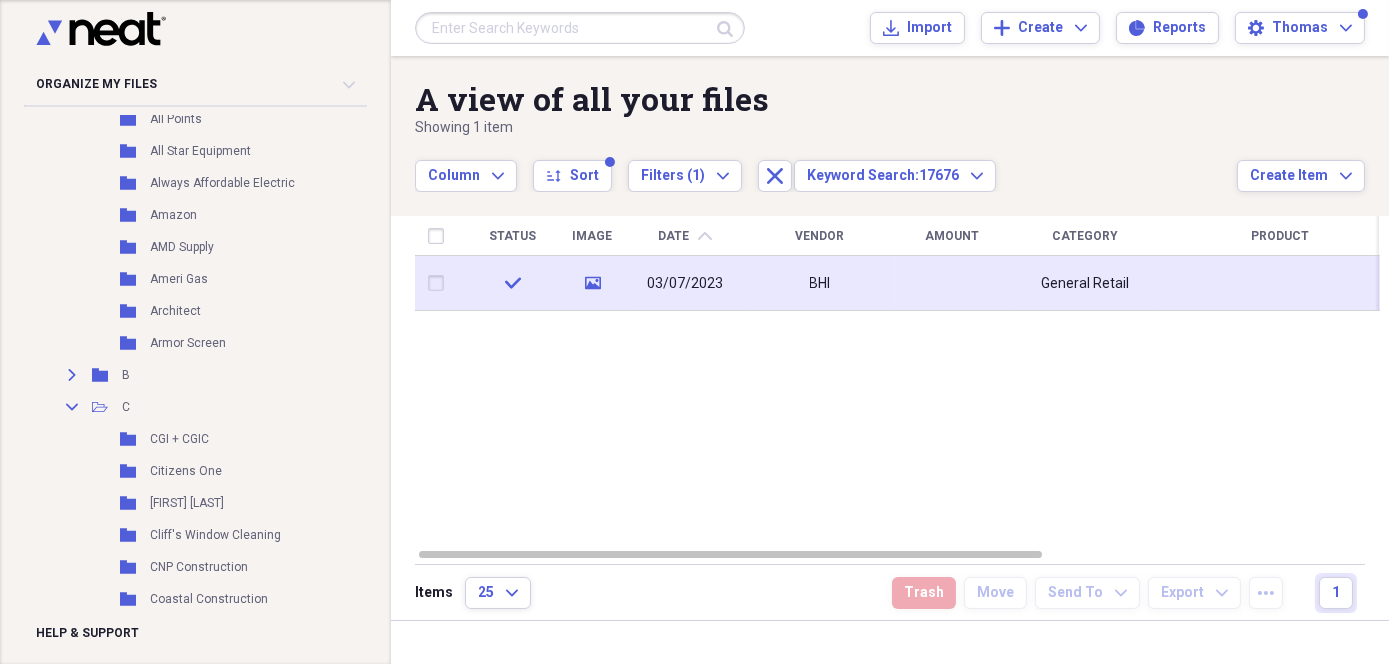 click on "BHI" at bounding box center [820, 283] 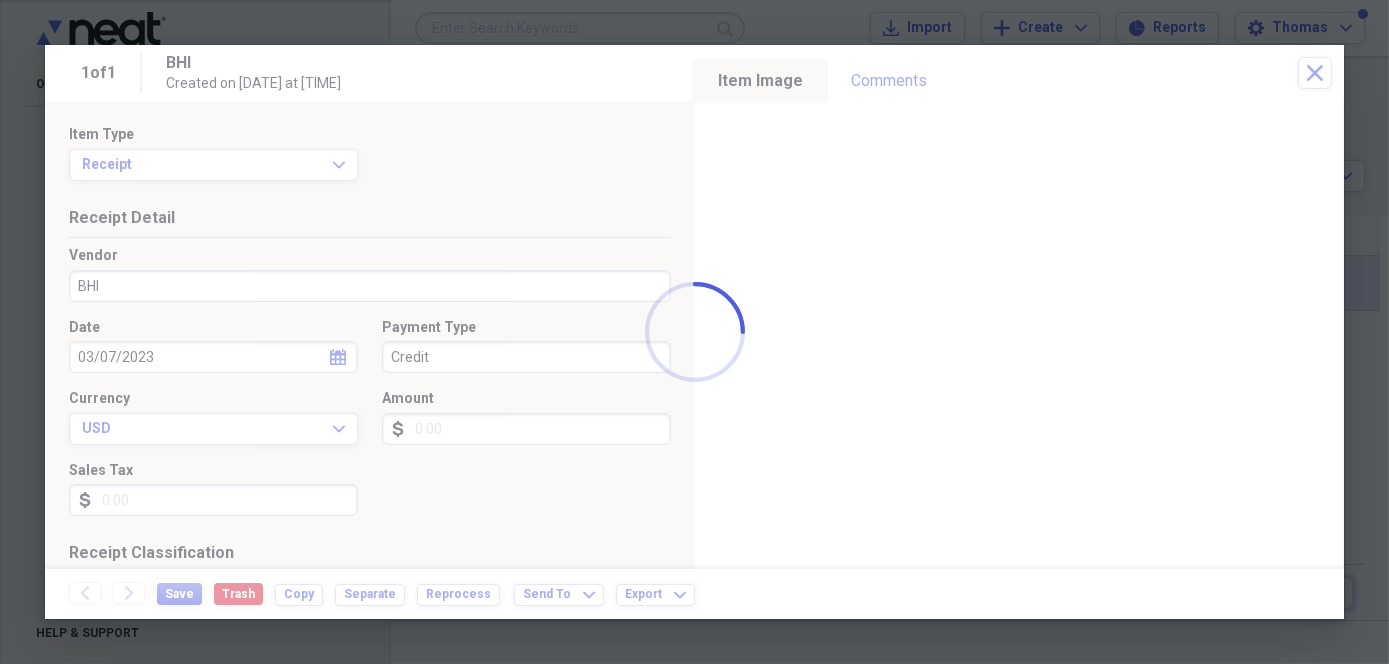 drag, startPoint x: 877, startPoint y: 302, endPoint x: 908, endPoint y: 304, distance: 31.06445 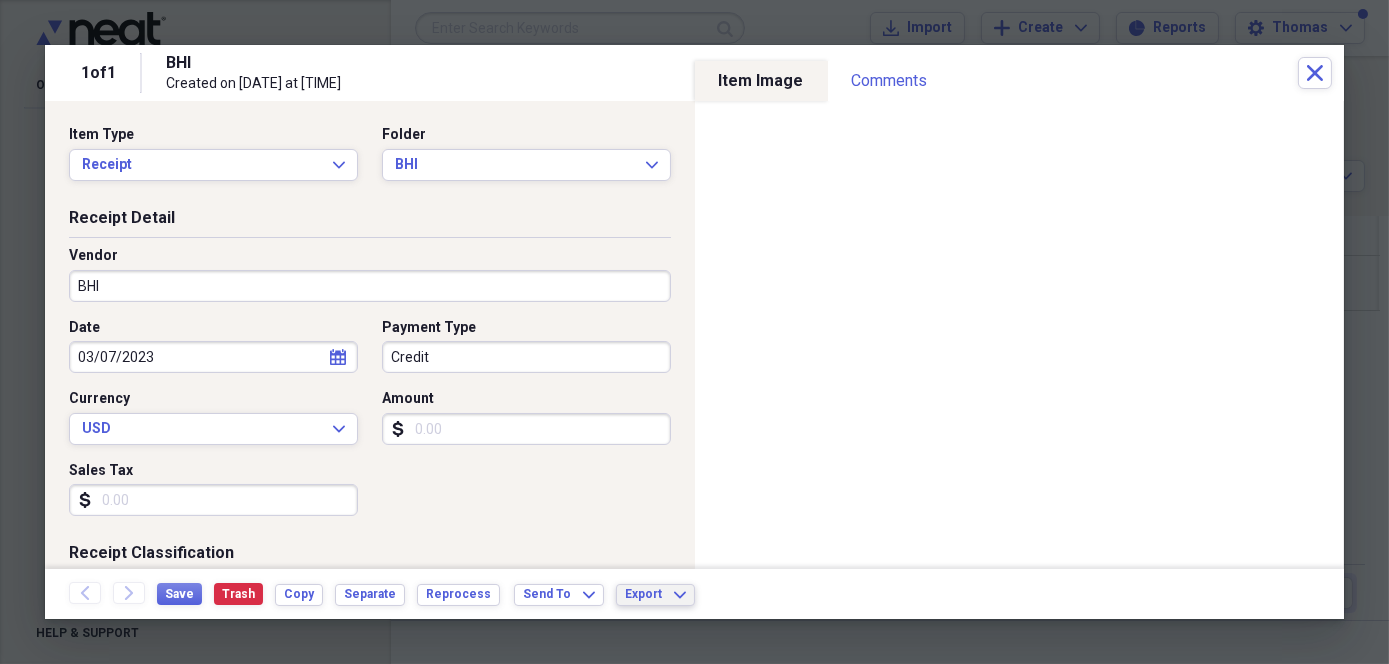 drag, startPoint x: 1025, startPoint y: 88, endPoint x: 640, endPoint y: 597, distance: 638.2053 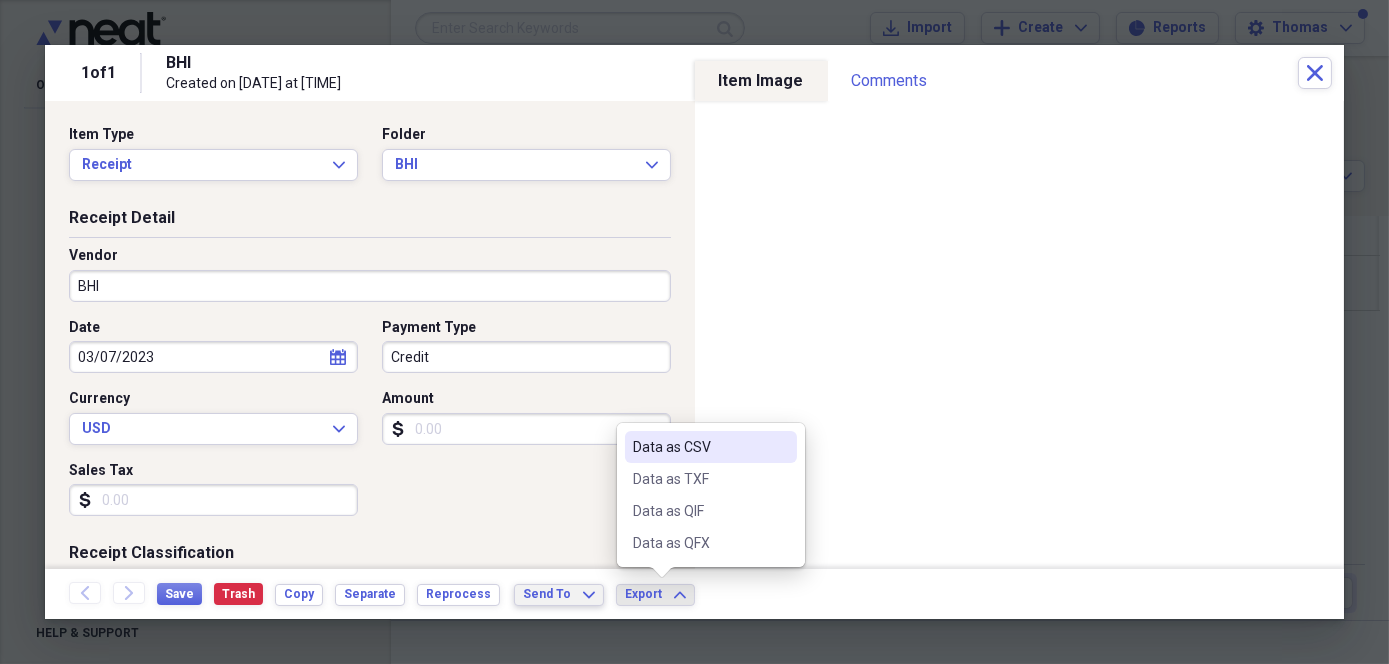 click on "Send To Expand" at bounding box center (559, 595) 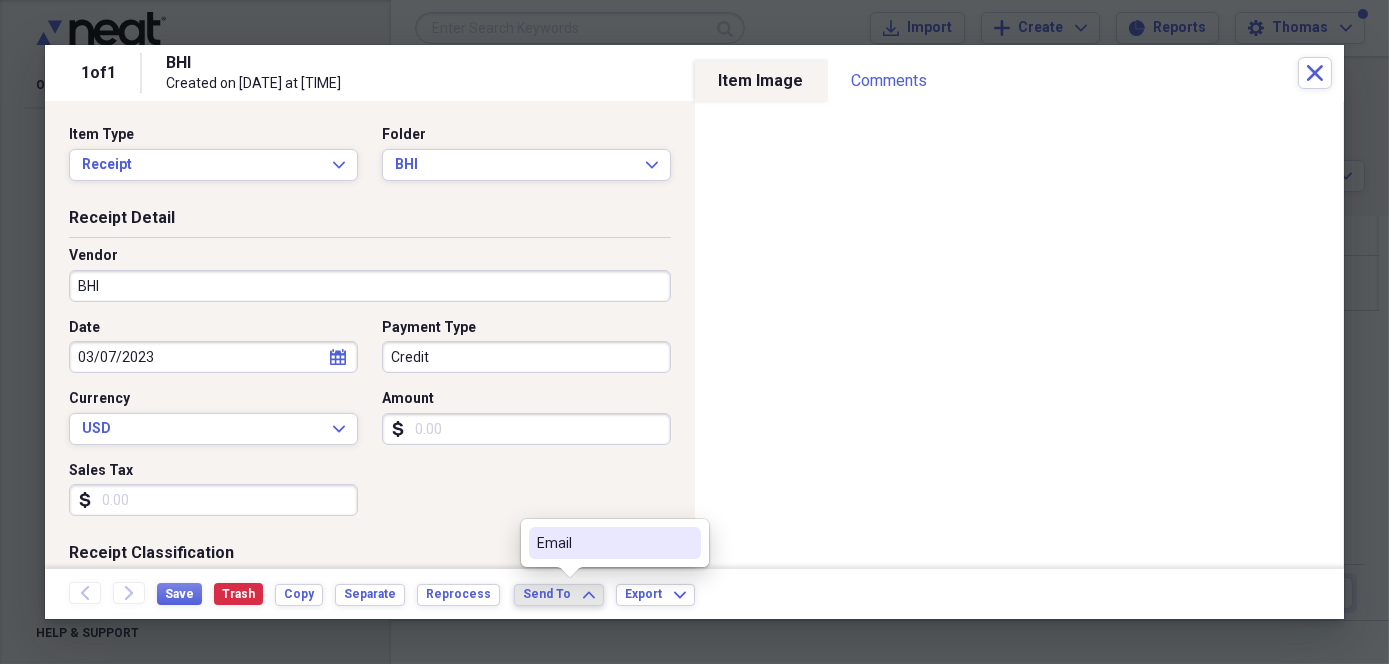 click on "Send To Expand" at bounding box center [559, 595] 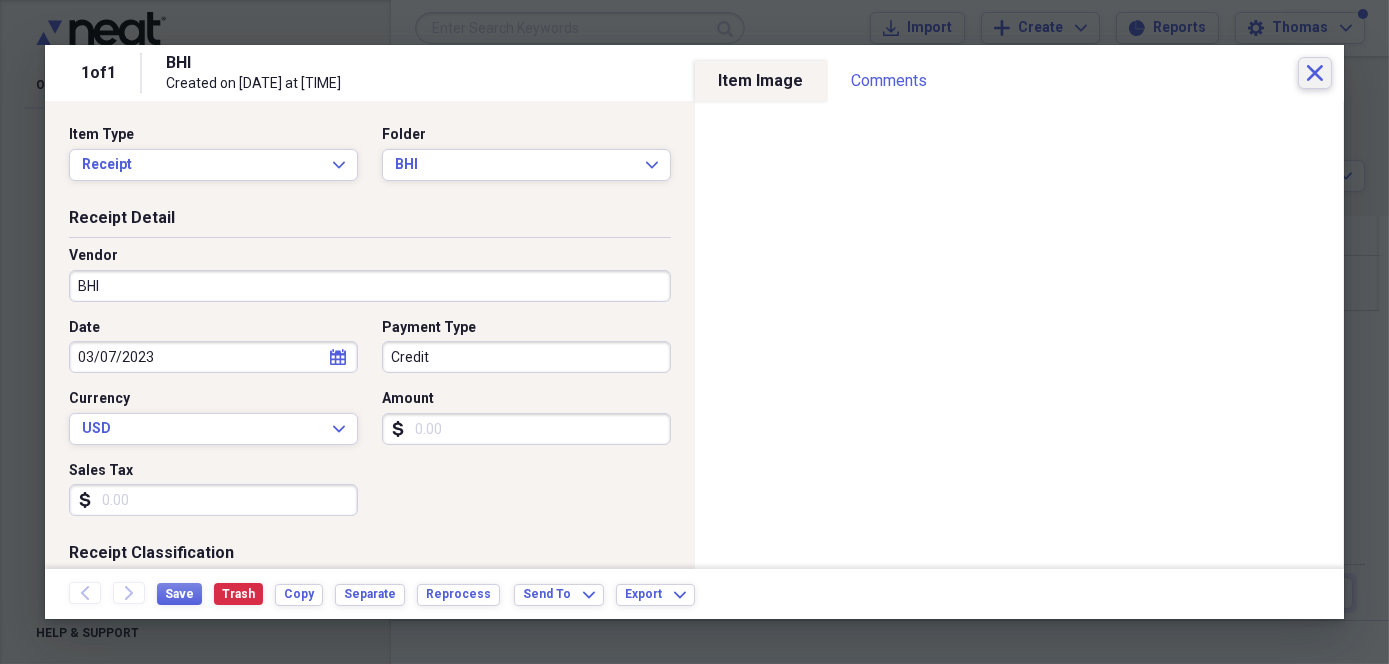 click on "Close" at bounding box center (1315, 73) 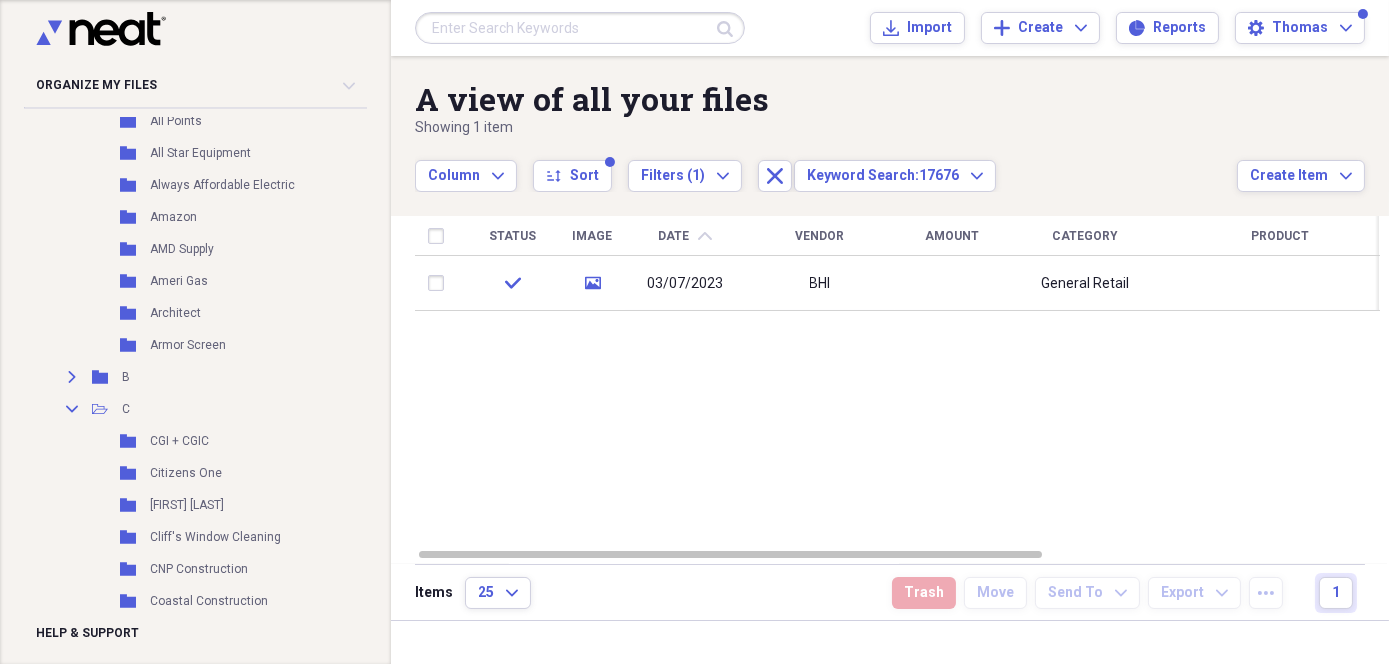 click at bounding box center (580, 28) 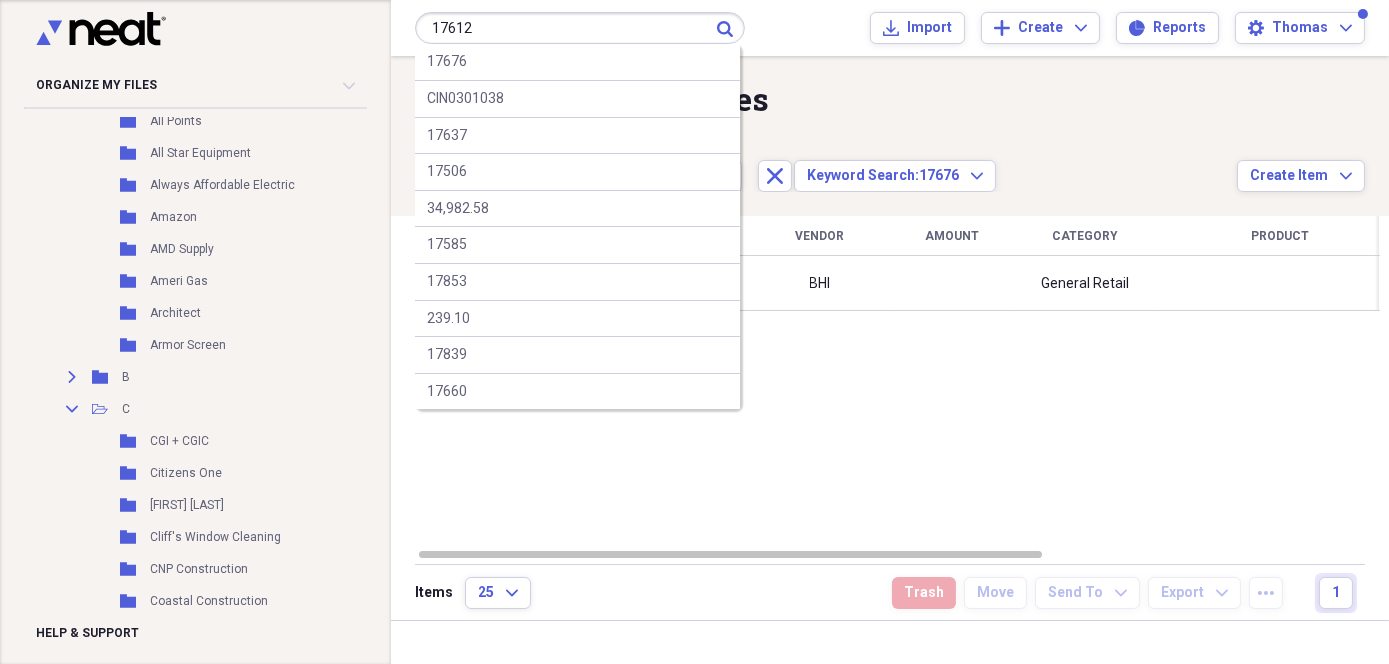 type on "17612" 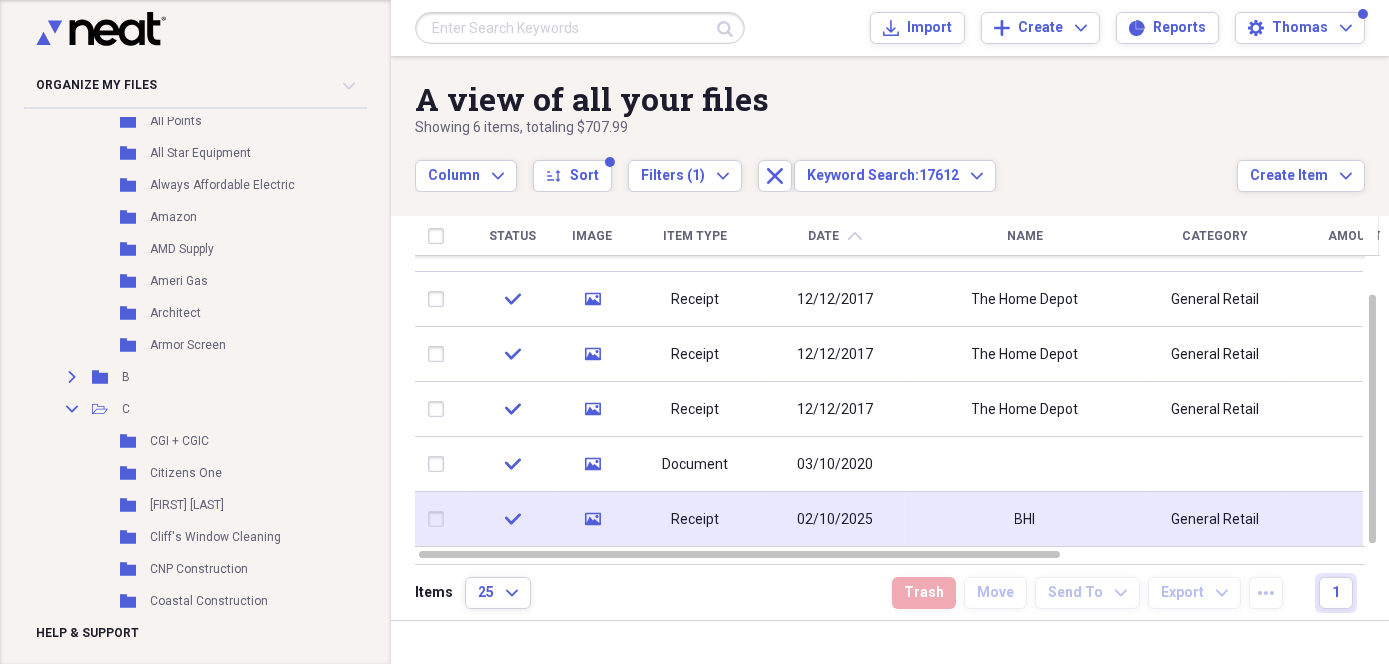 click on "BHI" at bounding box center [1025, 519] 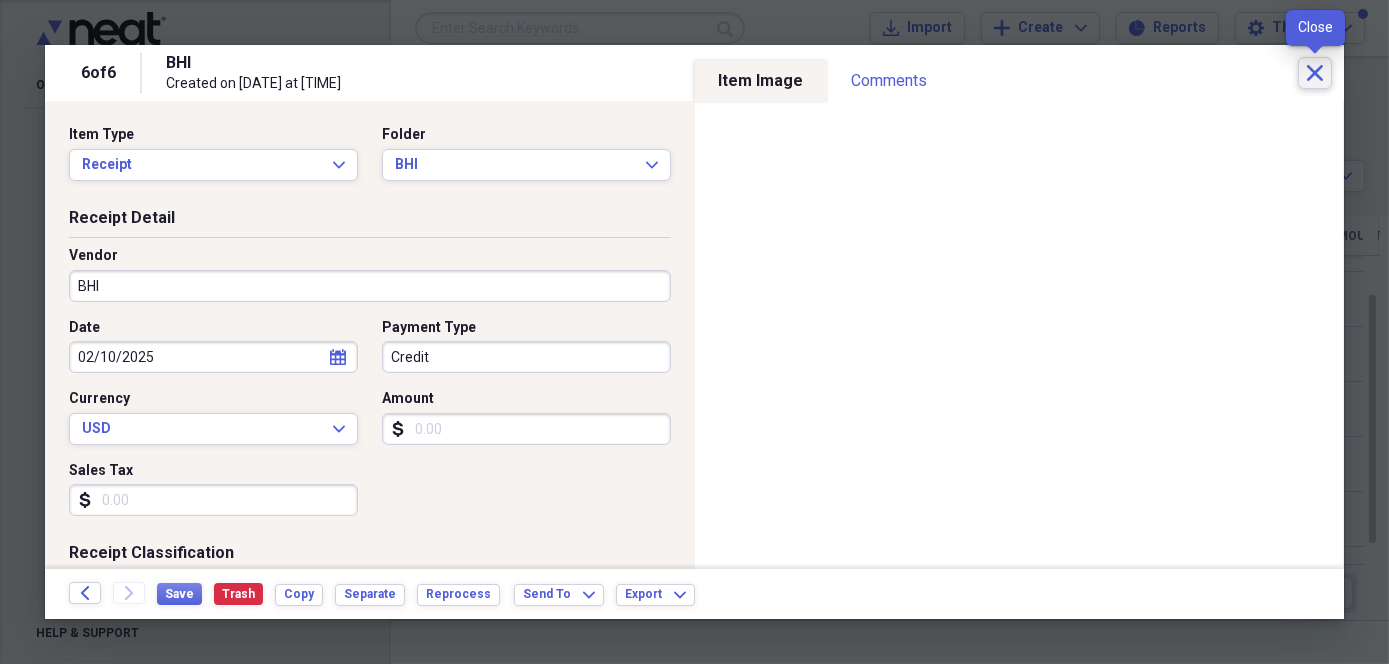 click on "Close" at bounding box center (1315, 73) 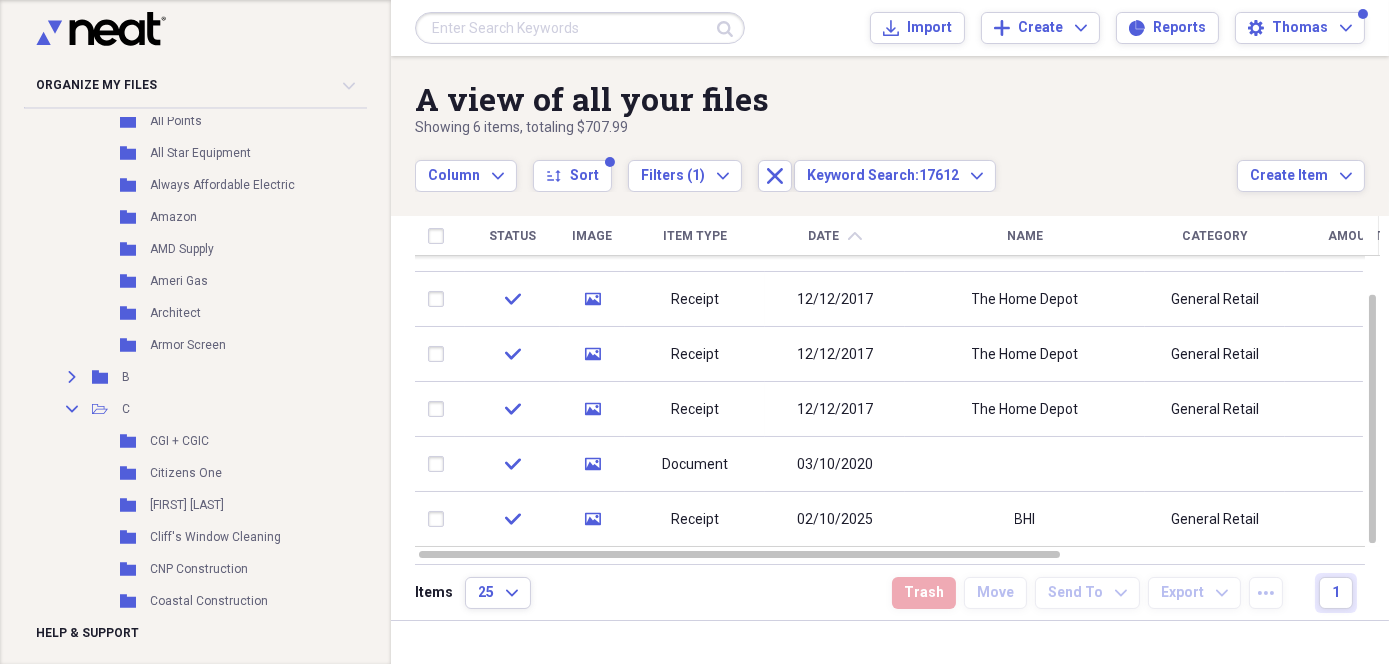 click at bounding box center [580, 28] 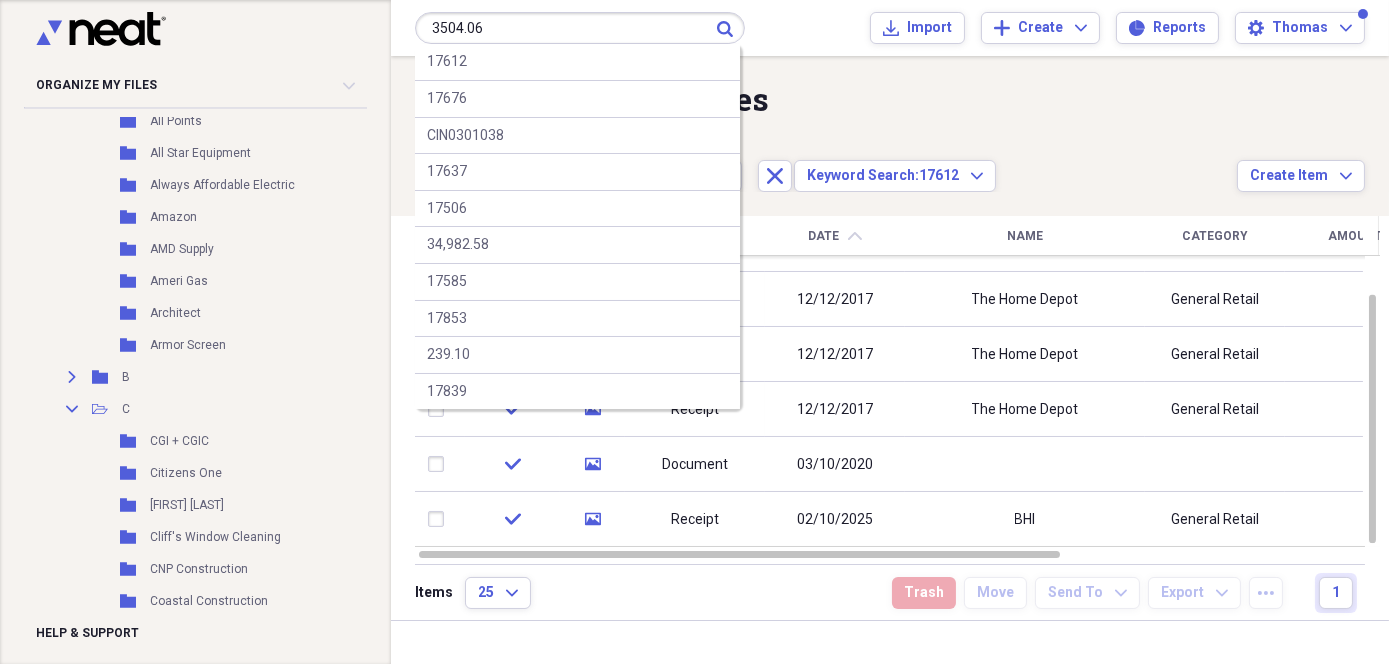 type on "3504.06" 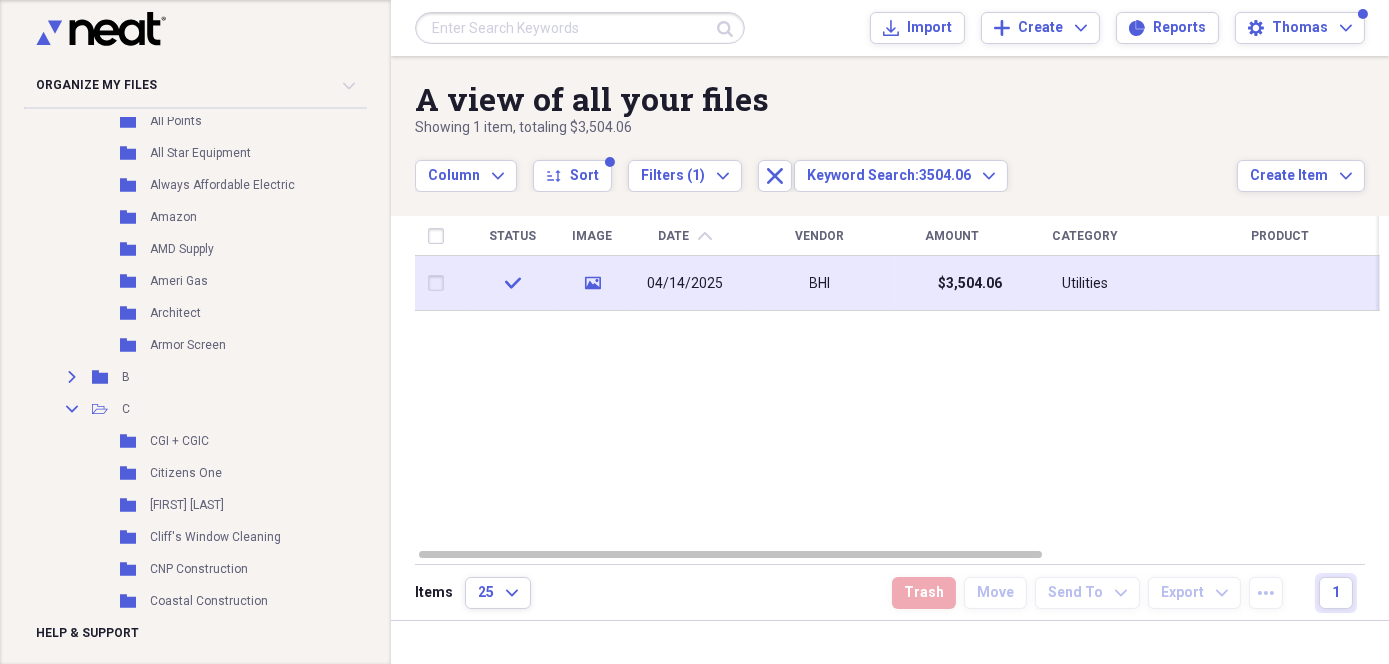 click on "$3,504.06" at bounding box center (952, 283) 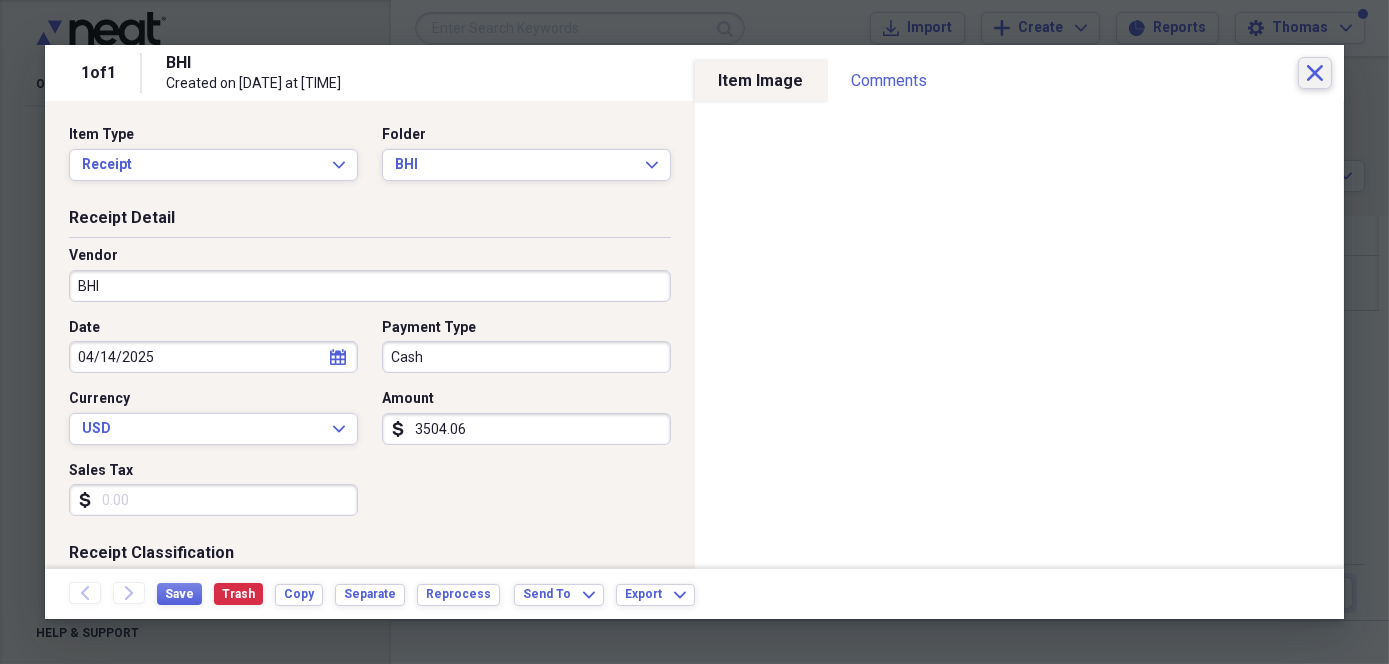 click 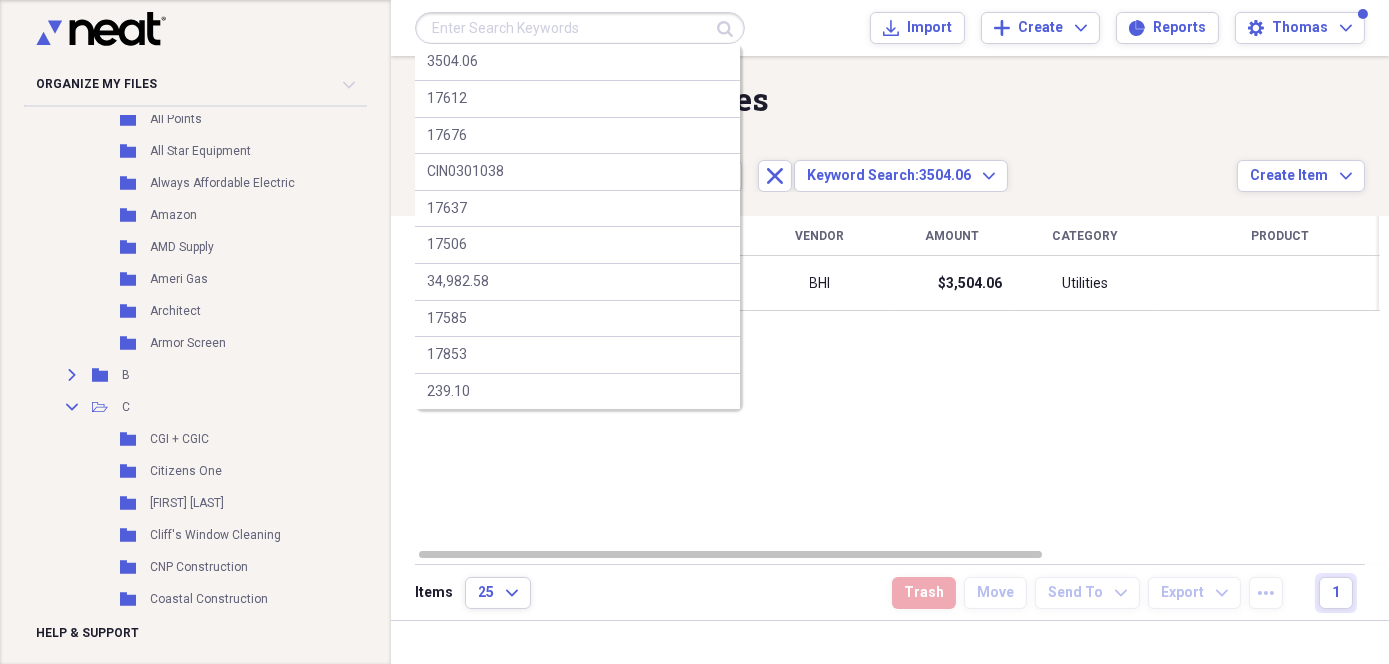 click at bounding box center [580, 28] 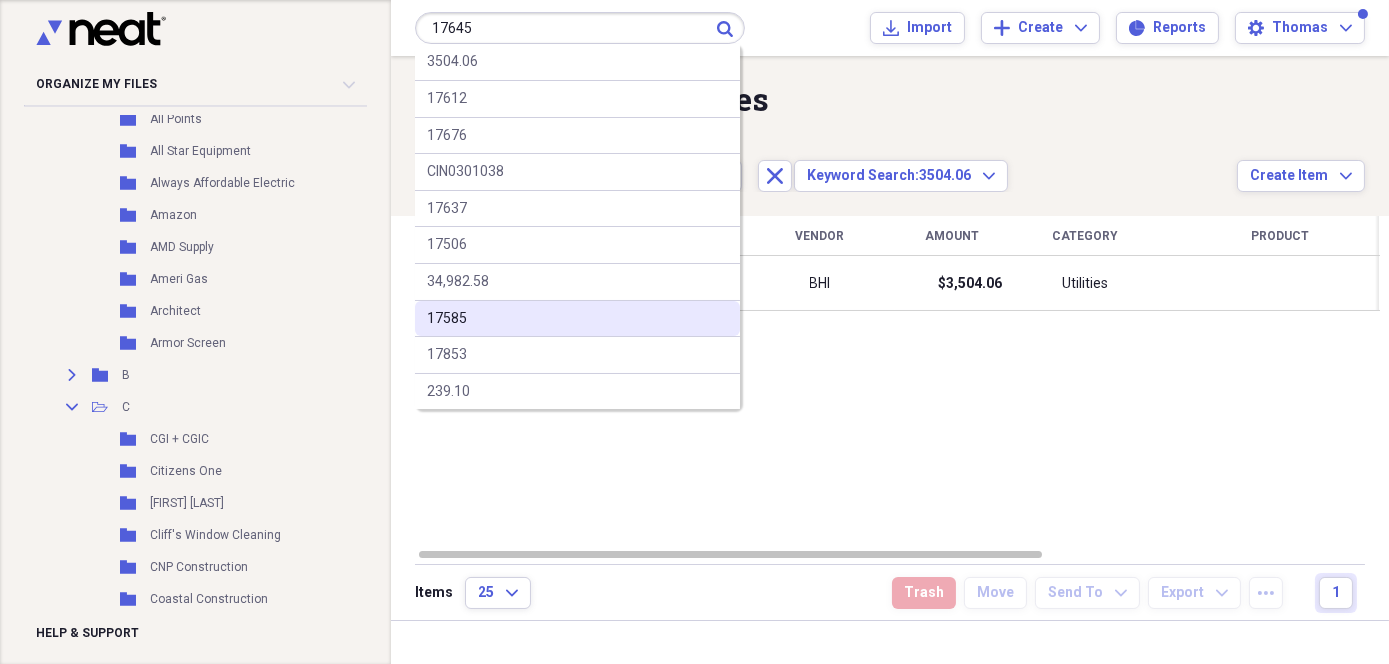 type on "17645" 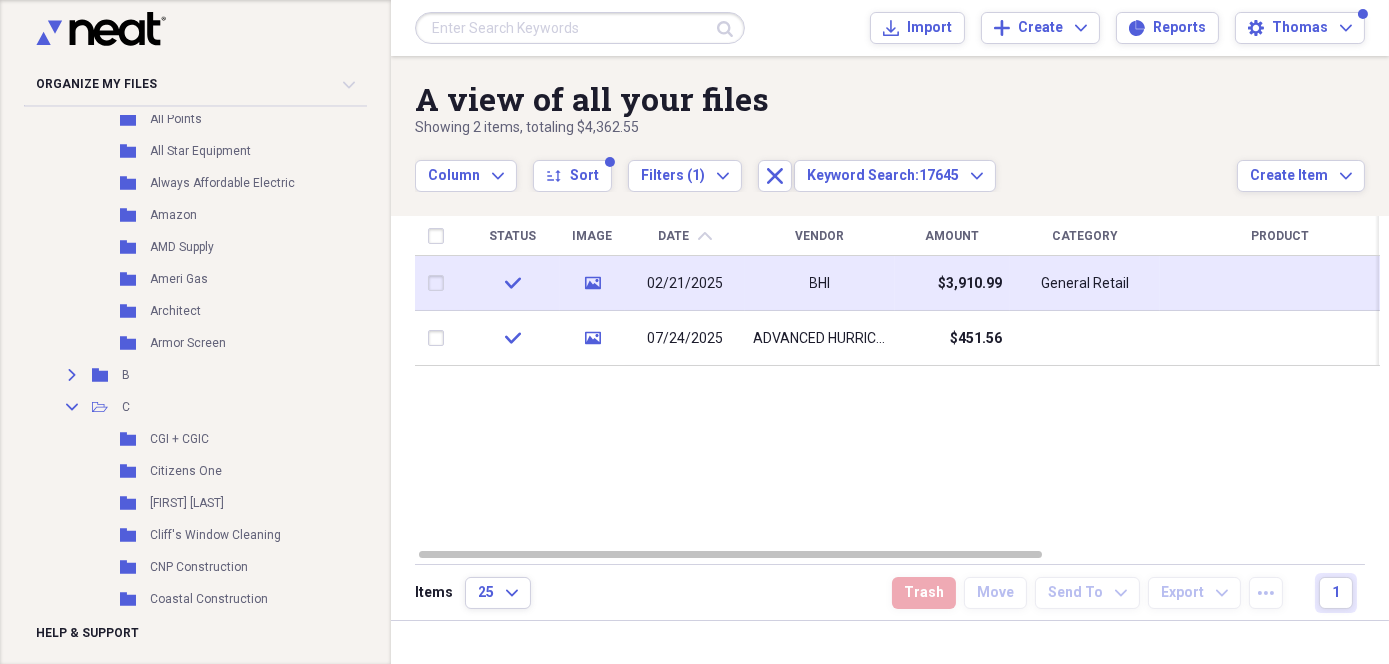 click on "BHI" at bounding box center (820, 283) 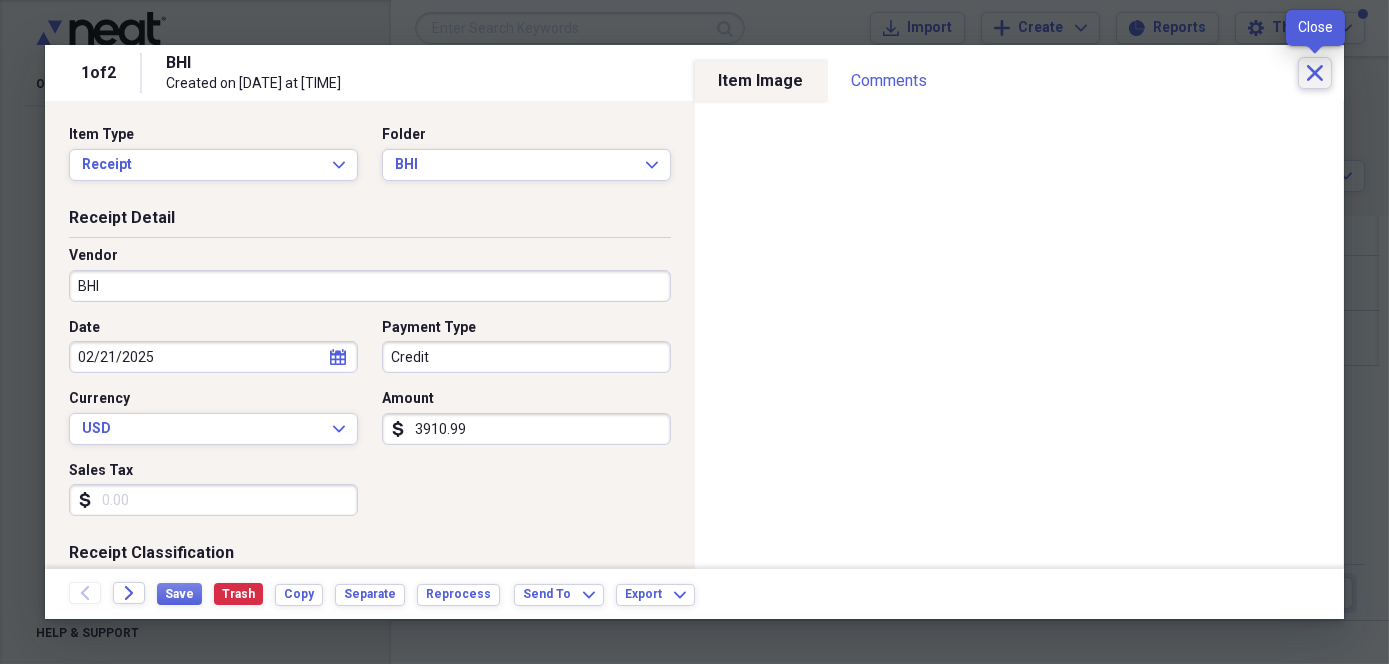 click on "Close" 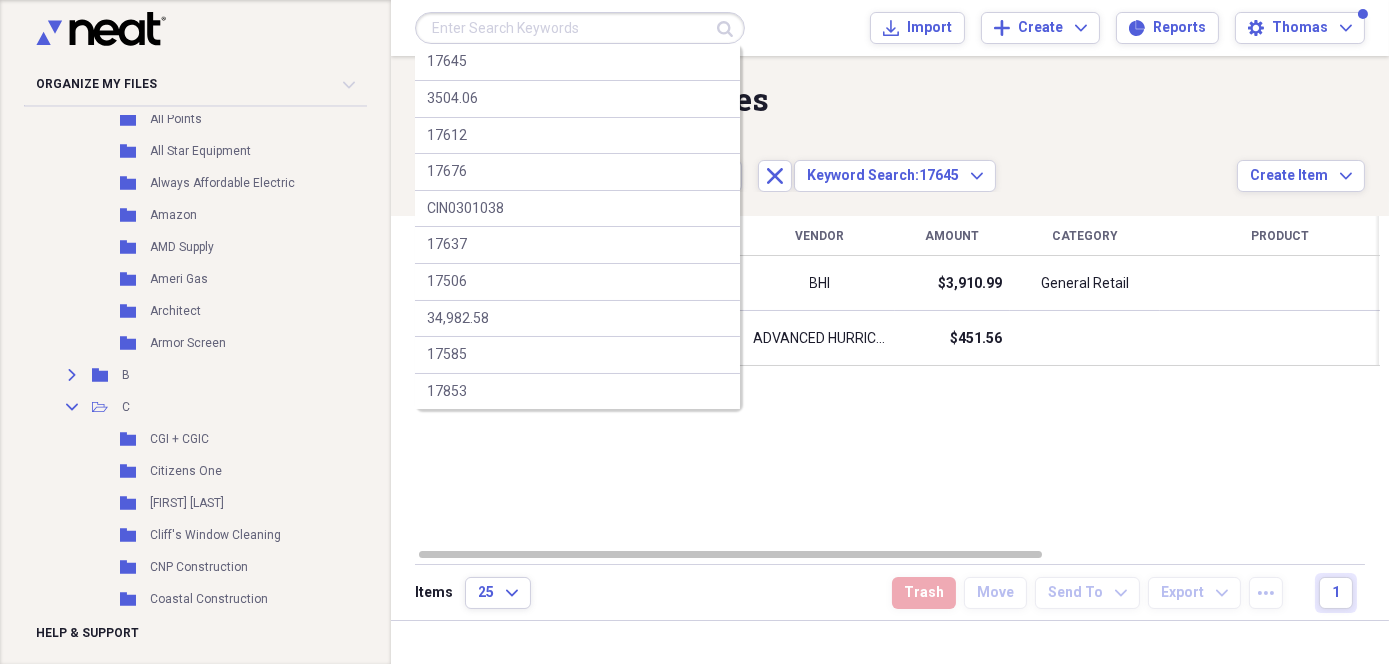click at bounding box center [580, 28] 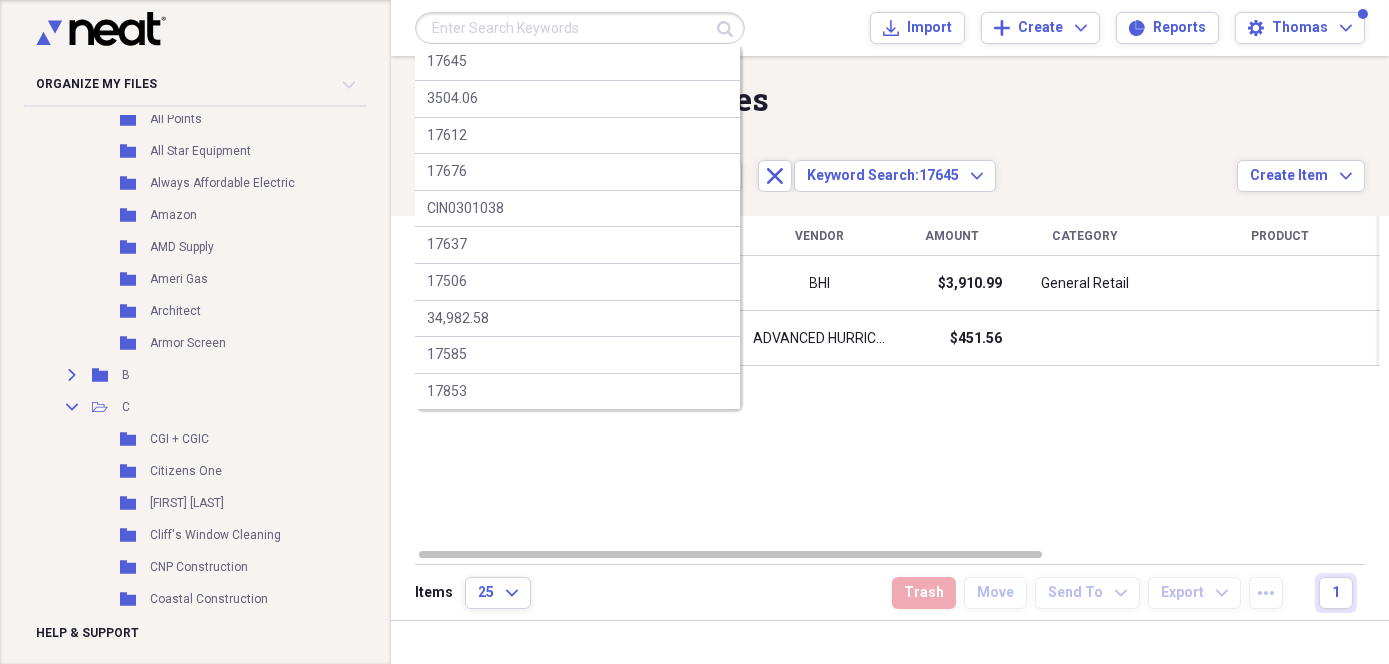 paste on "BH0002239994-001" 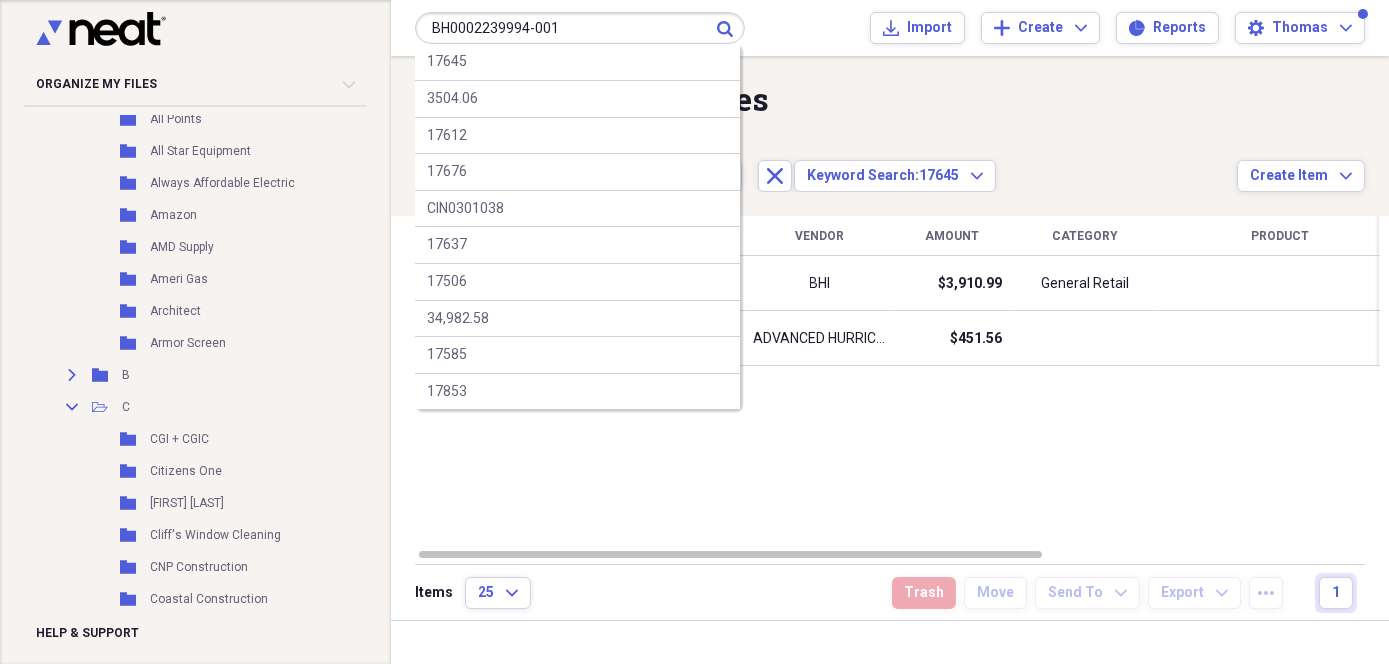 type on "BH0002239994-001" 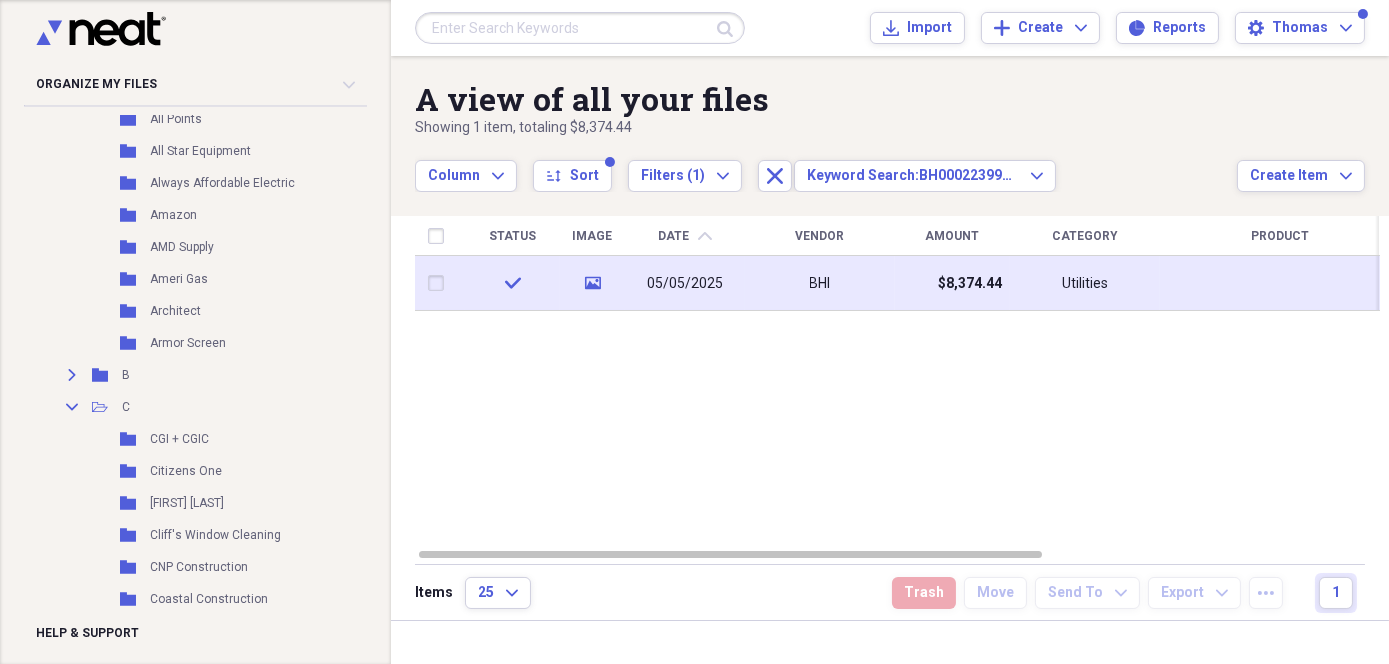 click on "BHI" at bounding box center (820, 283) 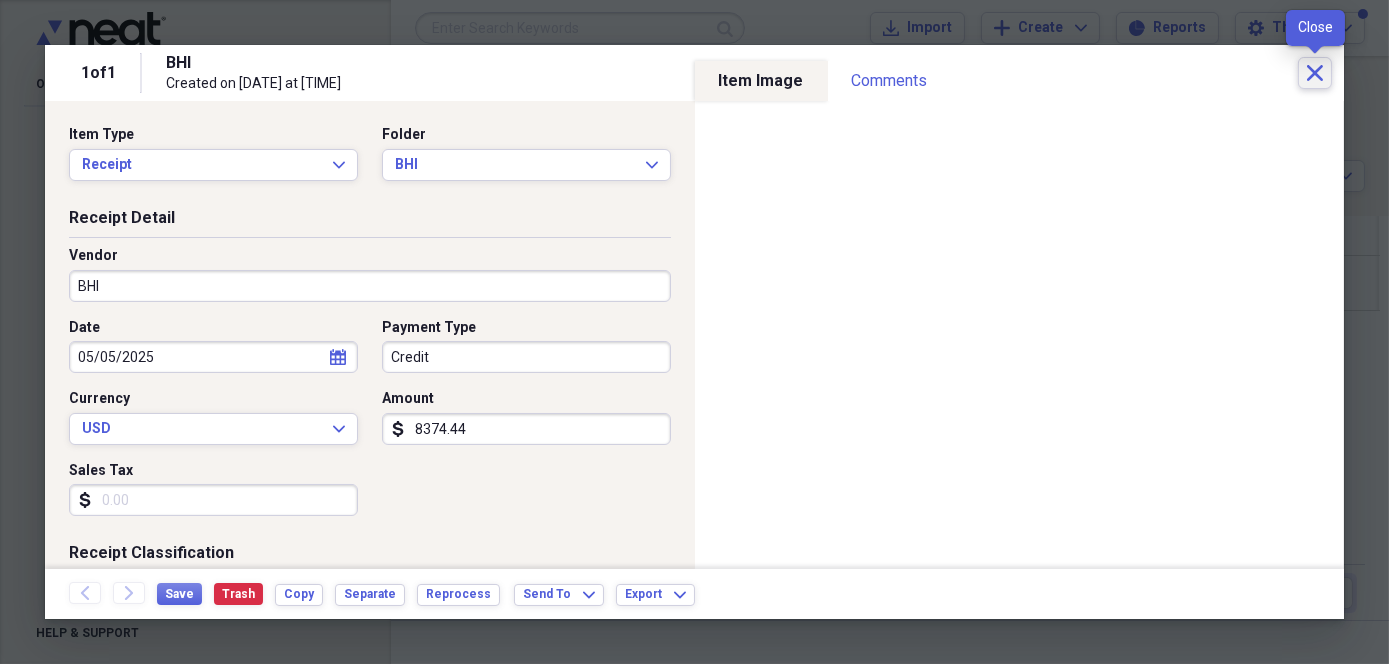 click on "Close" at bounding box center (1315, 73) 